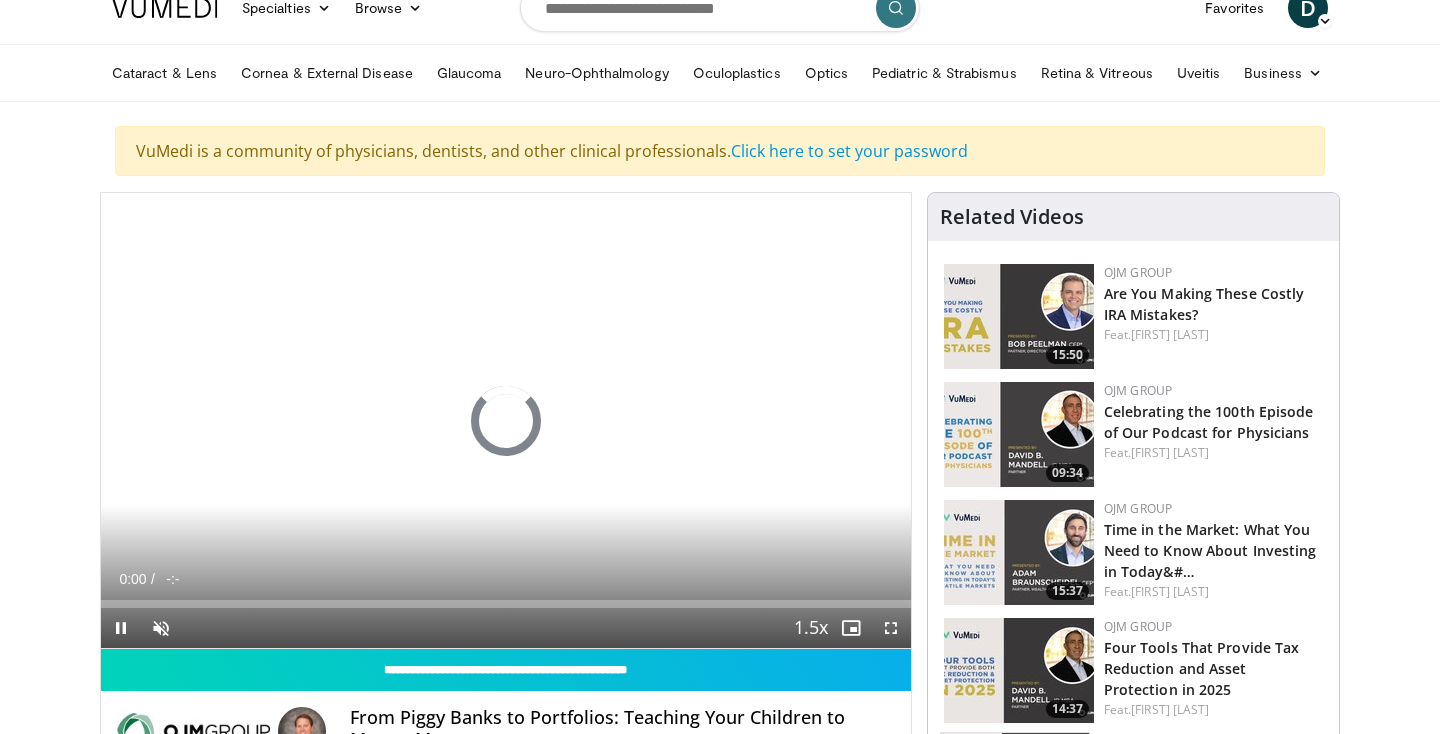 scroll, scrollTop: 44, scrollLeft: 0, axis: vertical 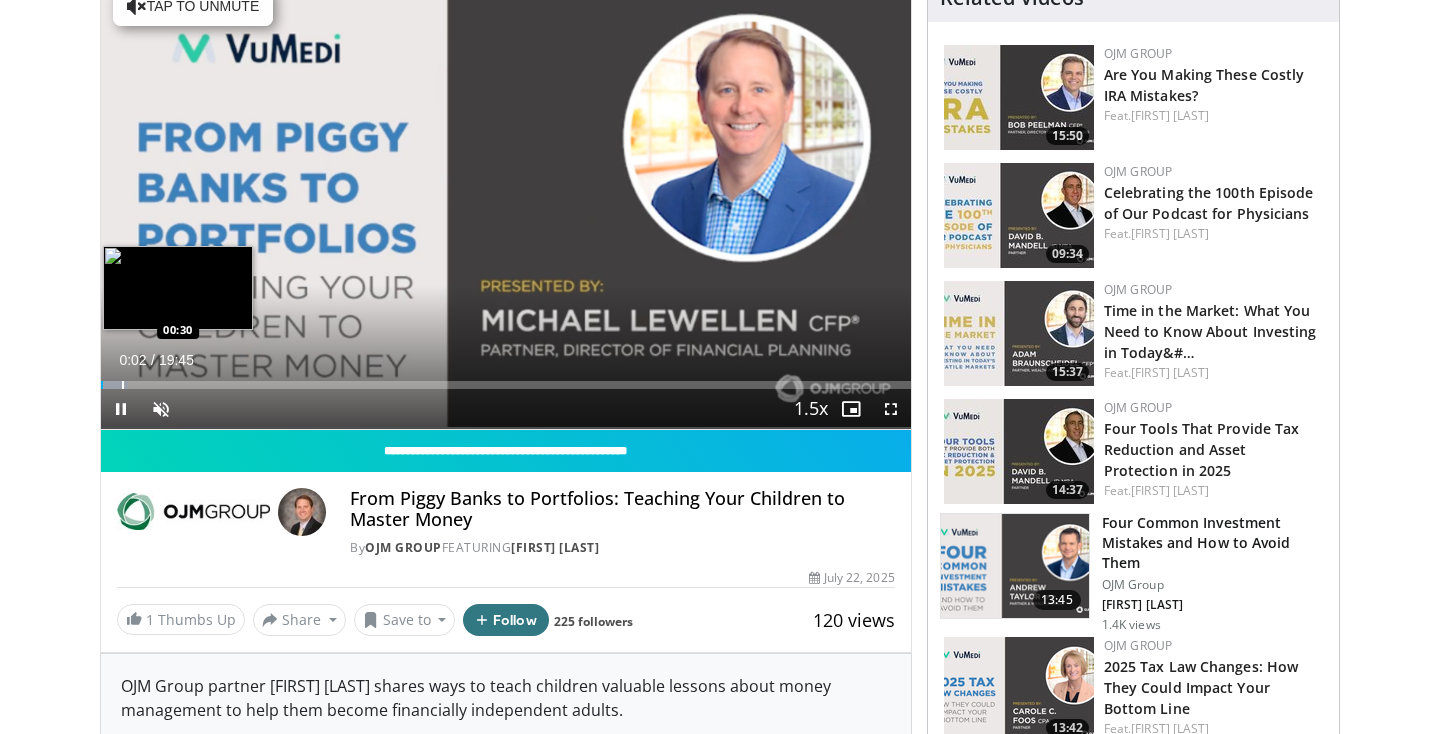 click at bounding box center [123, 385] 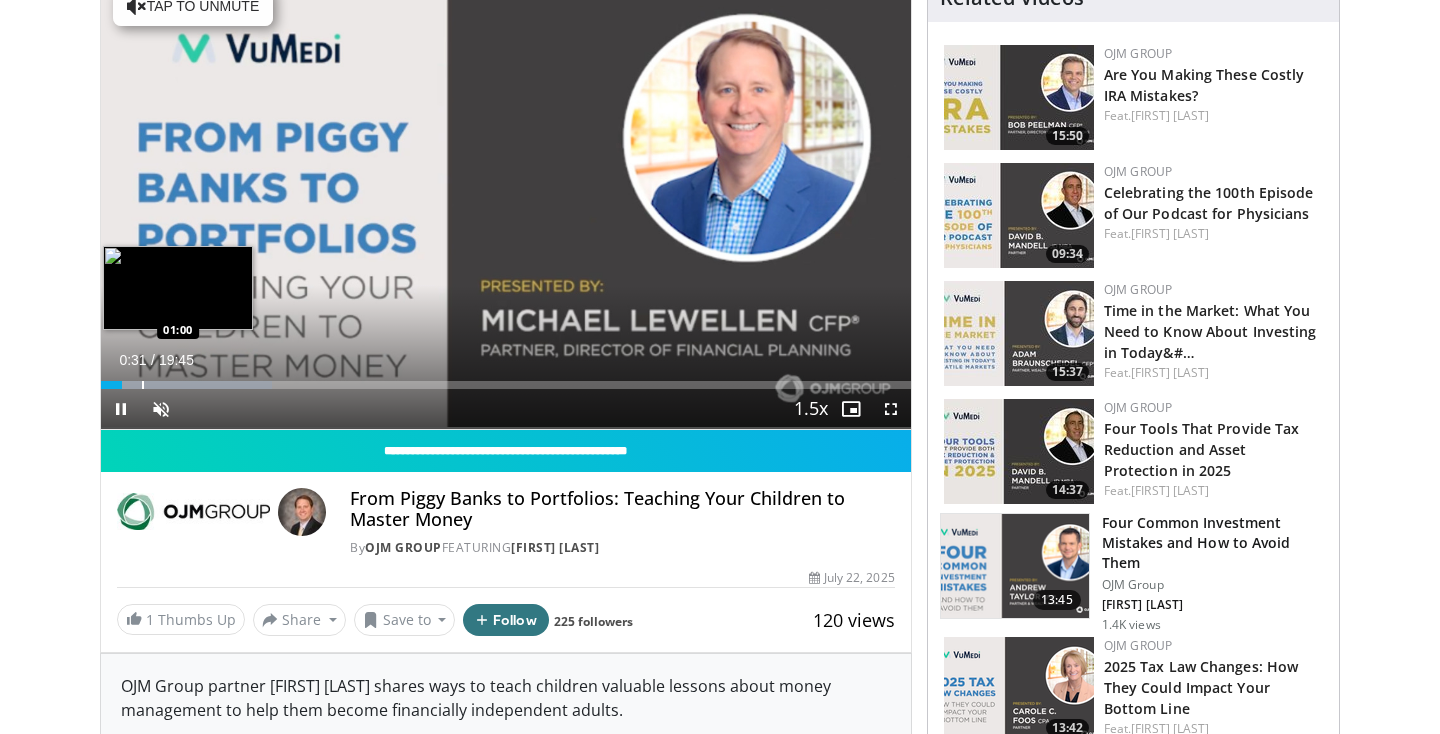 click on "Loaded :  21.10% 00:31 01:00" at bounding box center [506, 379] 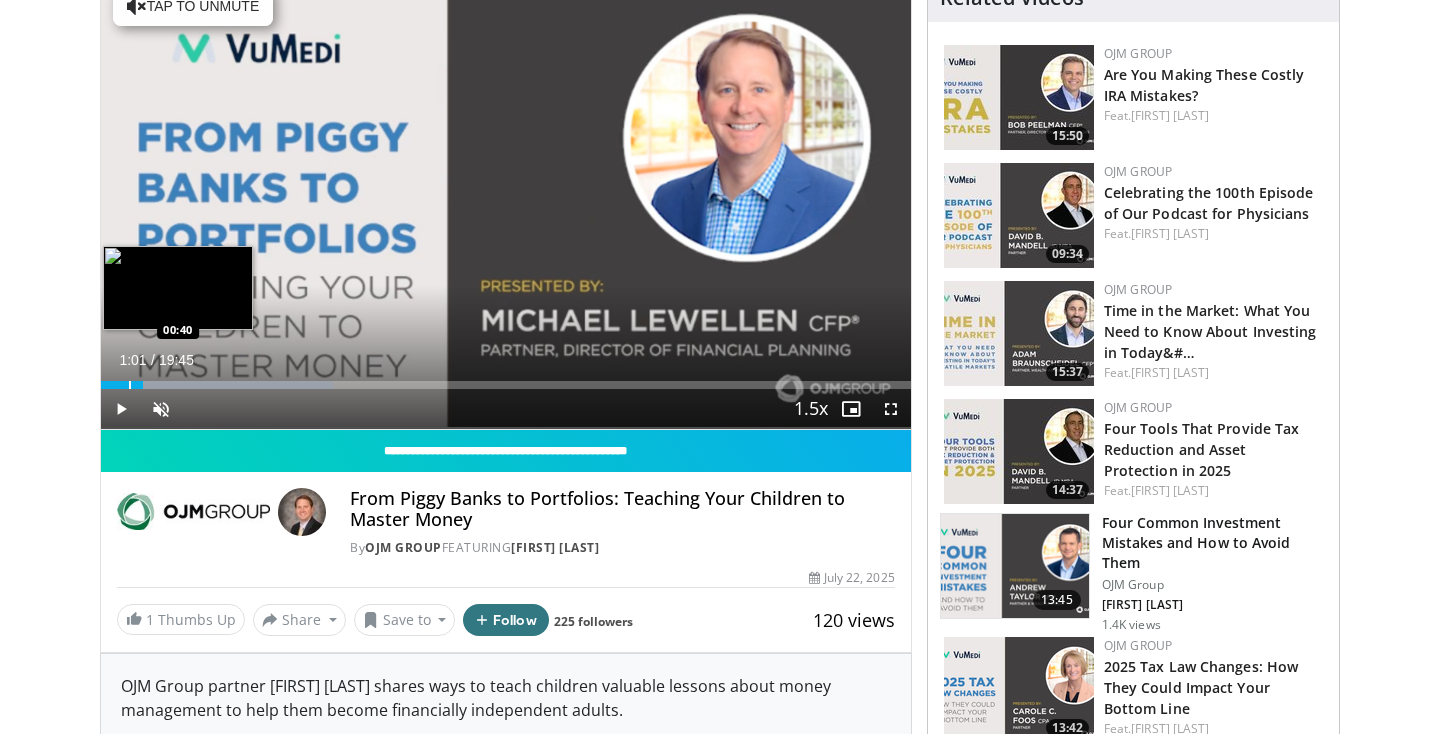 click on "Loaded :  28.69% 01:01 00:40" at bounding box center [506, 379] 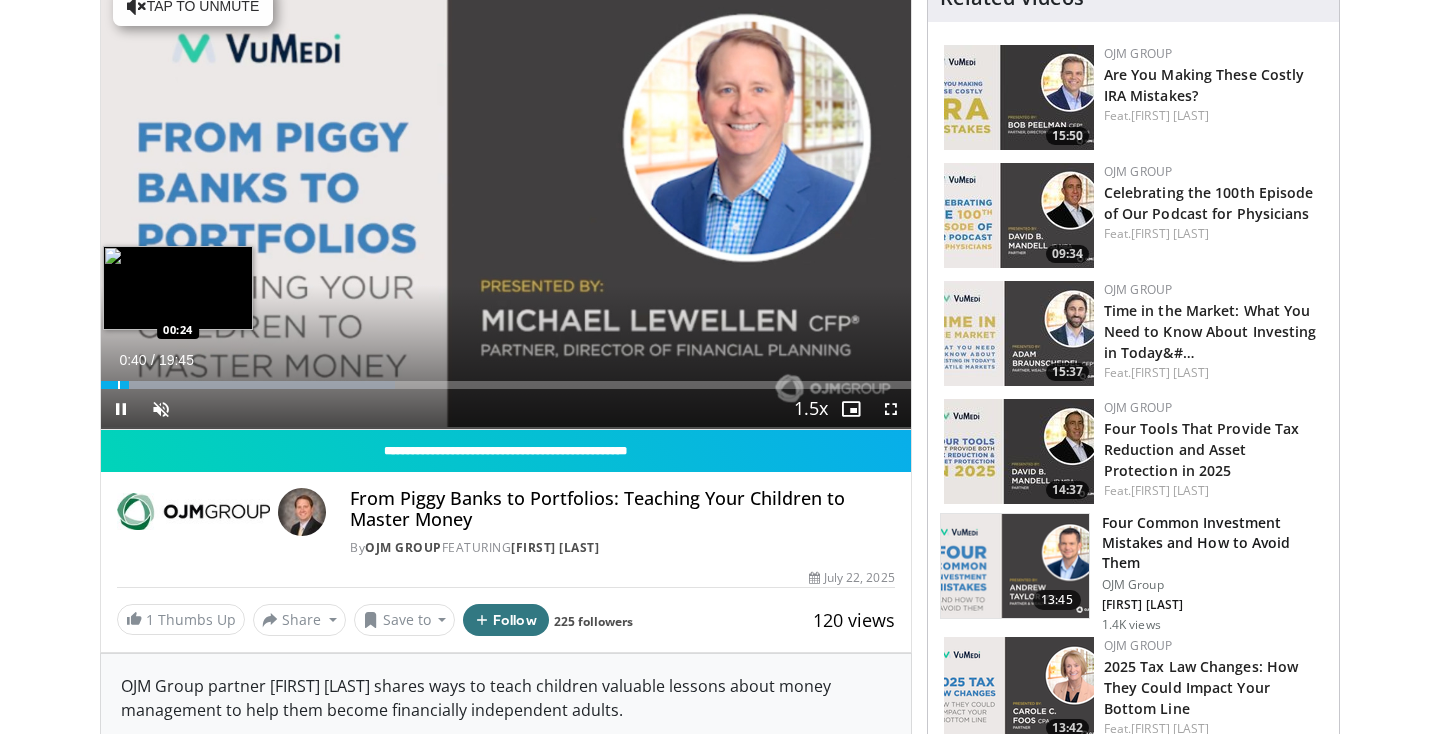 click at bounding box center [119, 385] 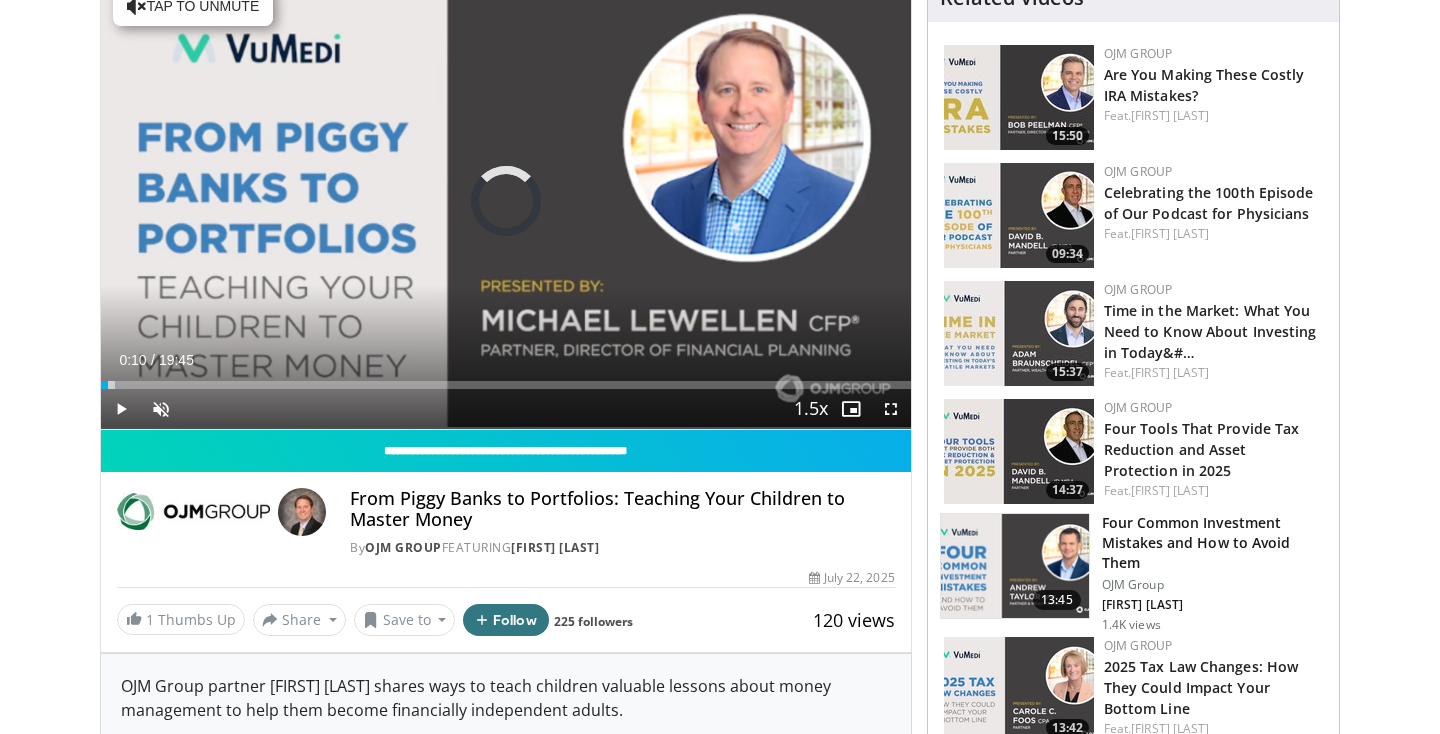 click at bounding box center [109, 385] 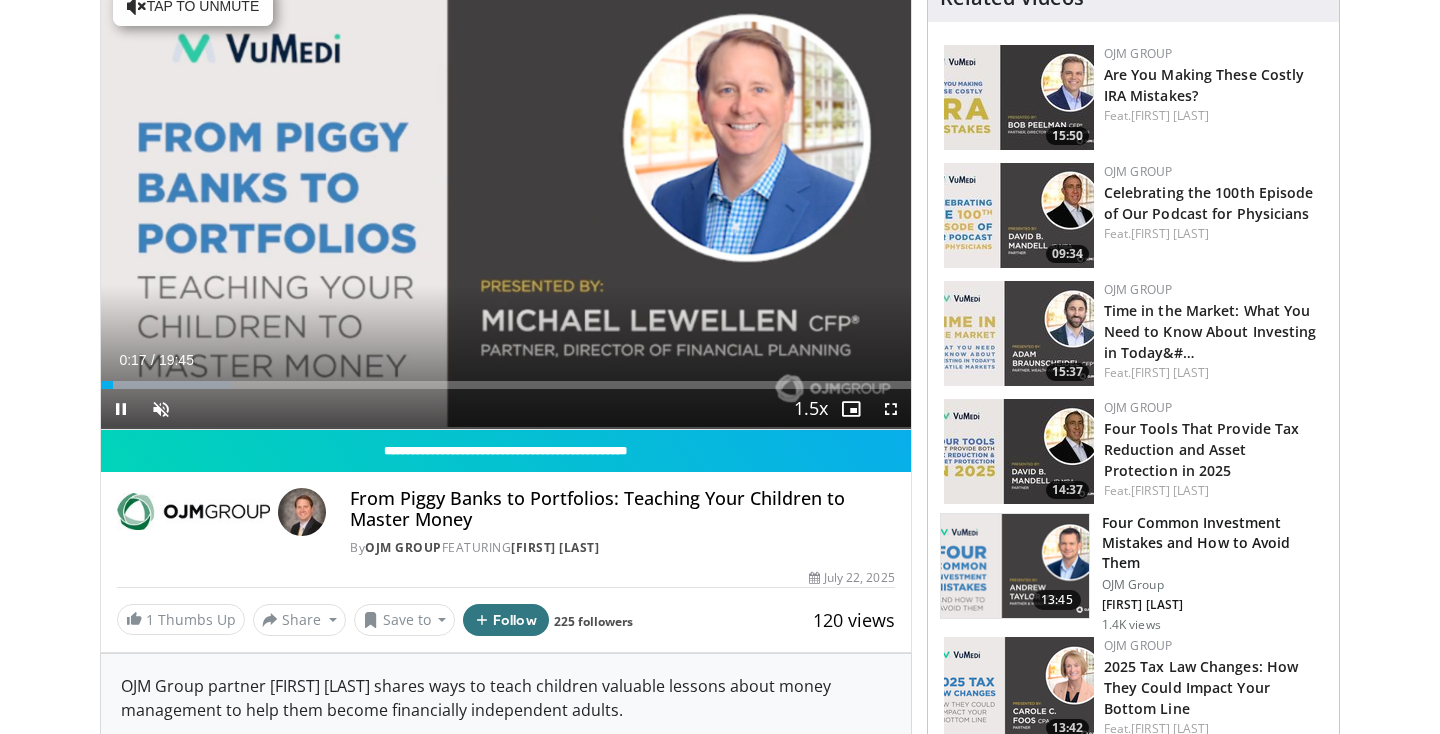 click at bounding box center [891, 409] 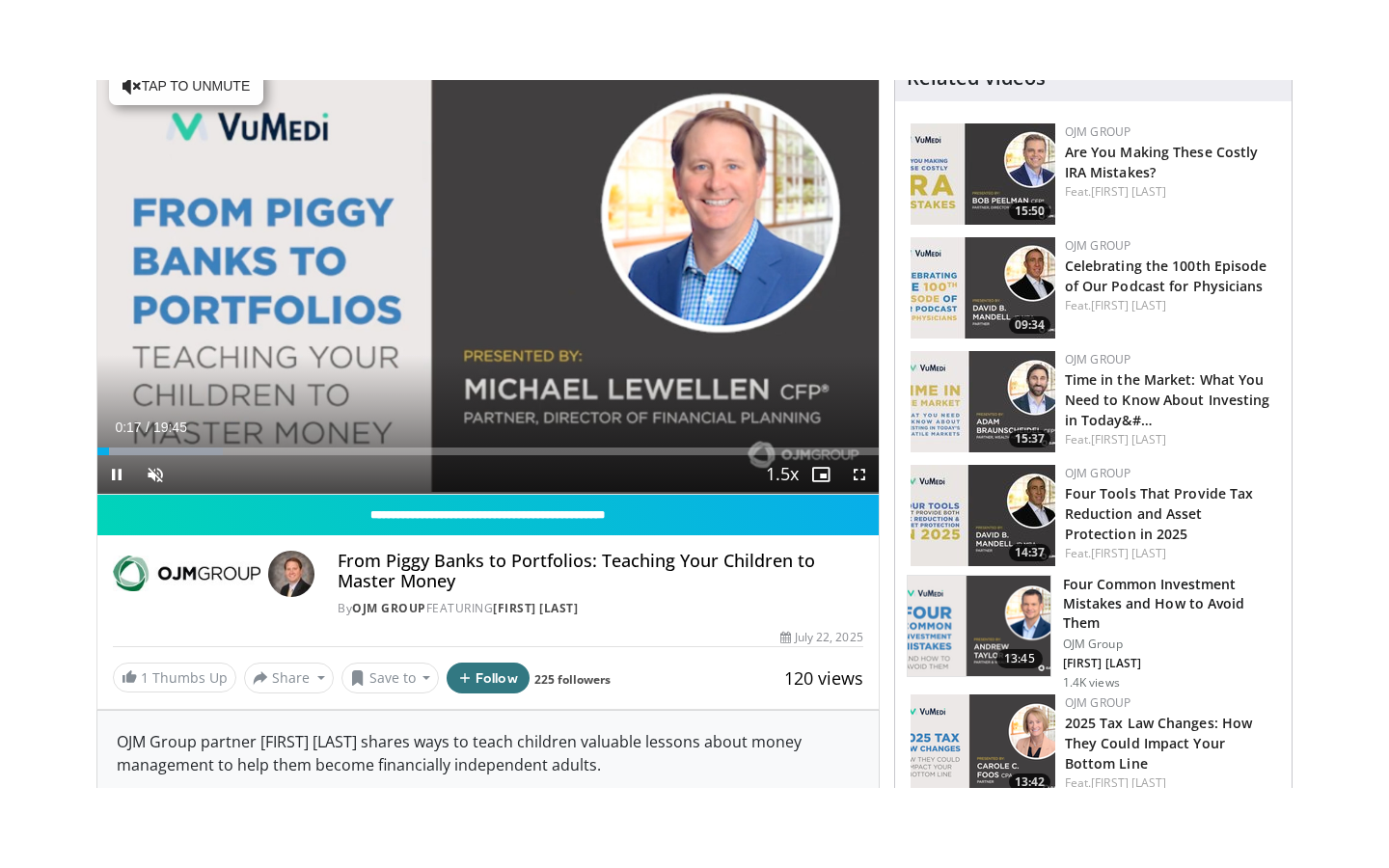 scroll, scrollTop: 0, scrollLeft: 0, axis: both 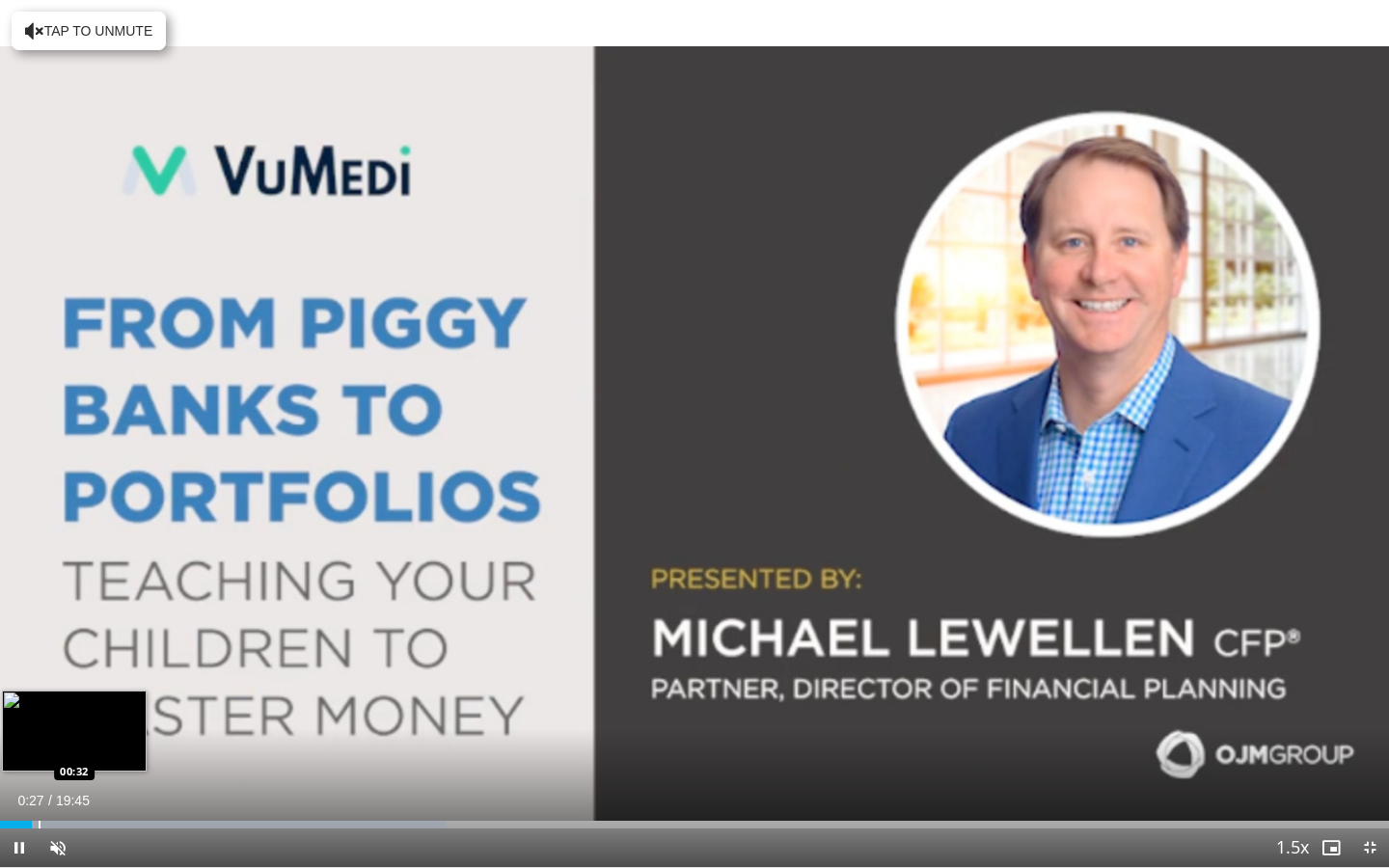 click at bounding box center [40, 825] 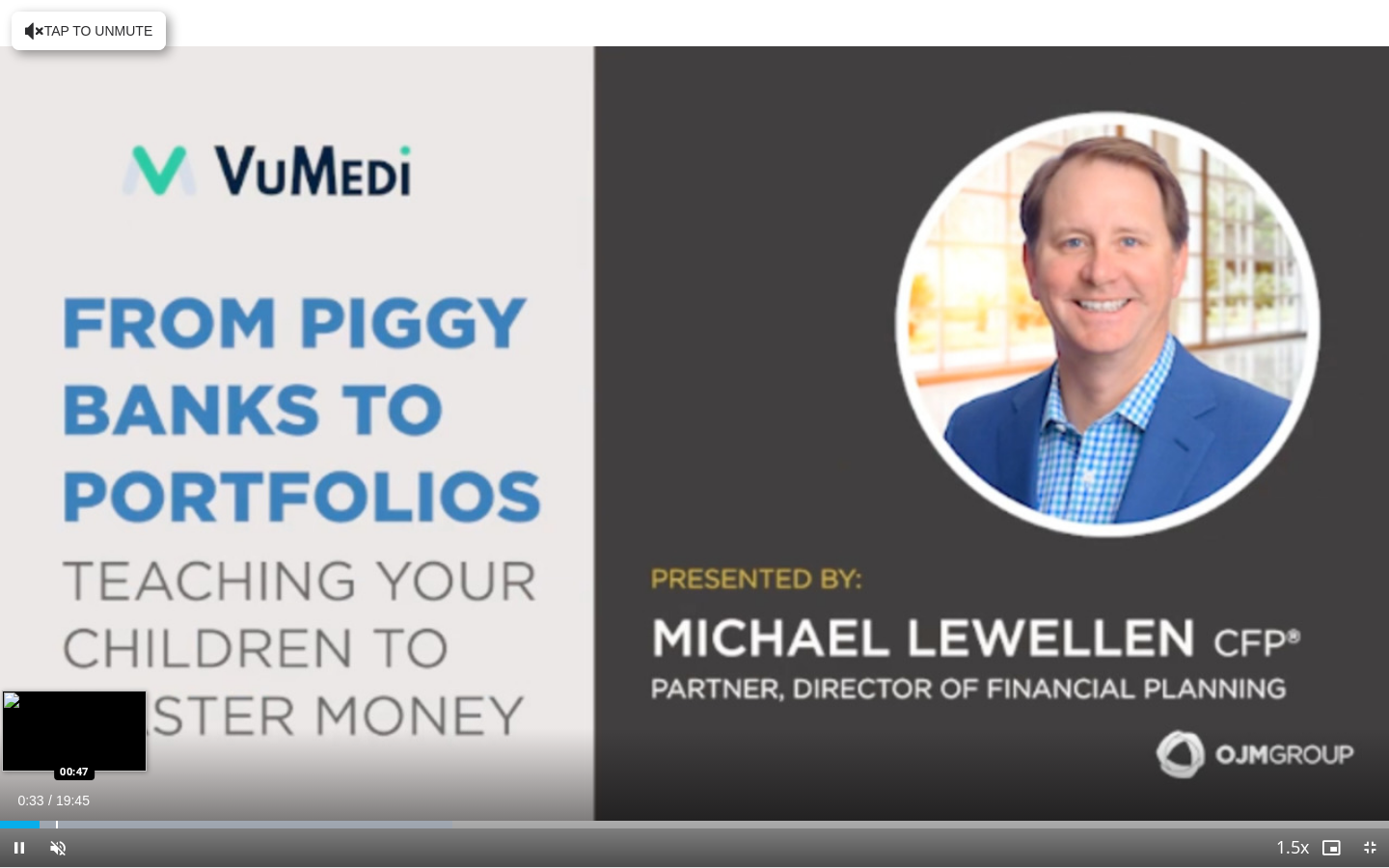 click at bounding box center (57, 825) 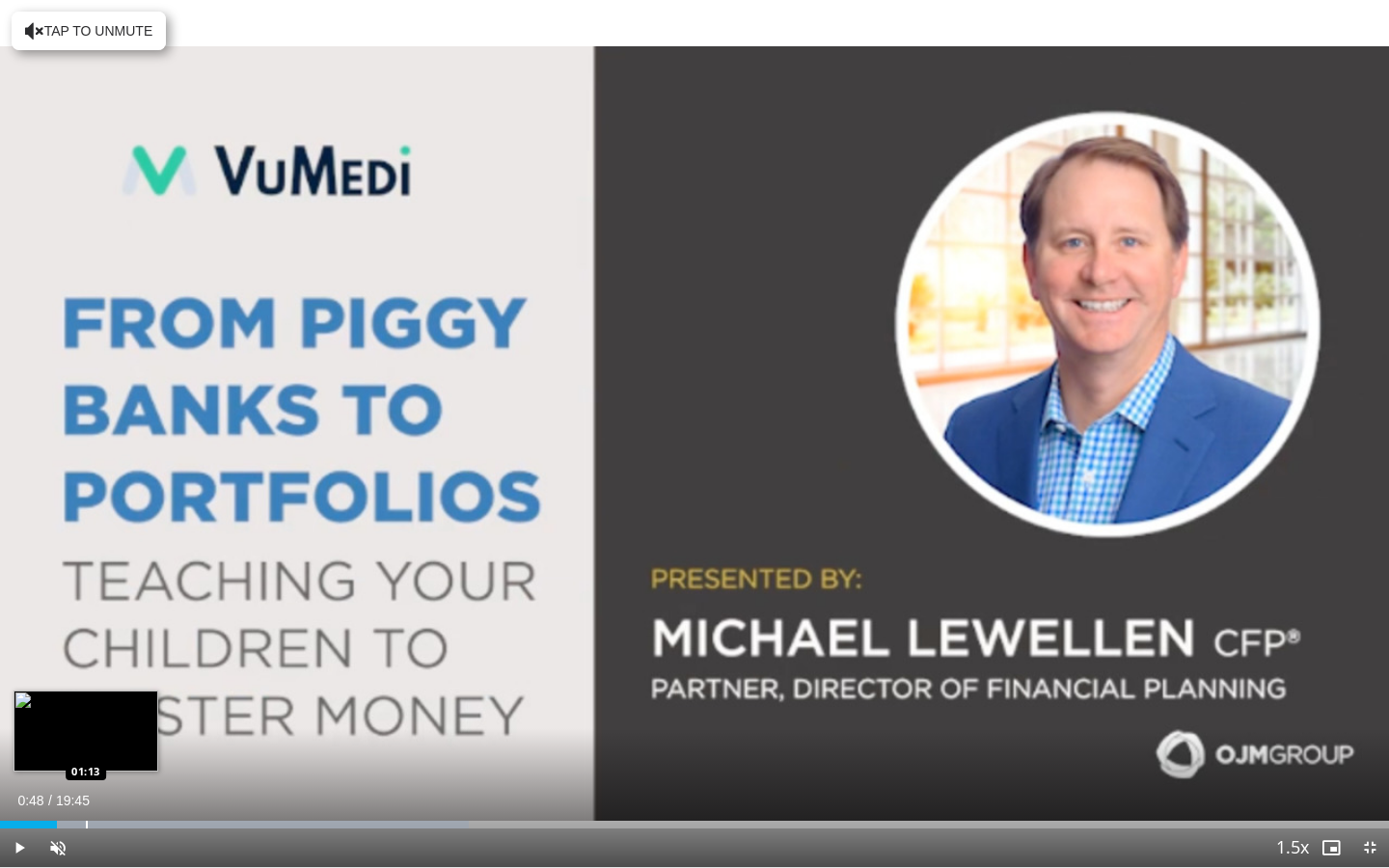 click on "Loaded :  33.76% 00:48 01:13" at bounding box center [694, 819] 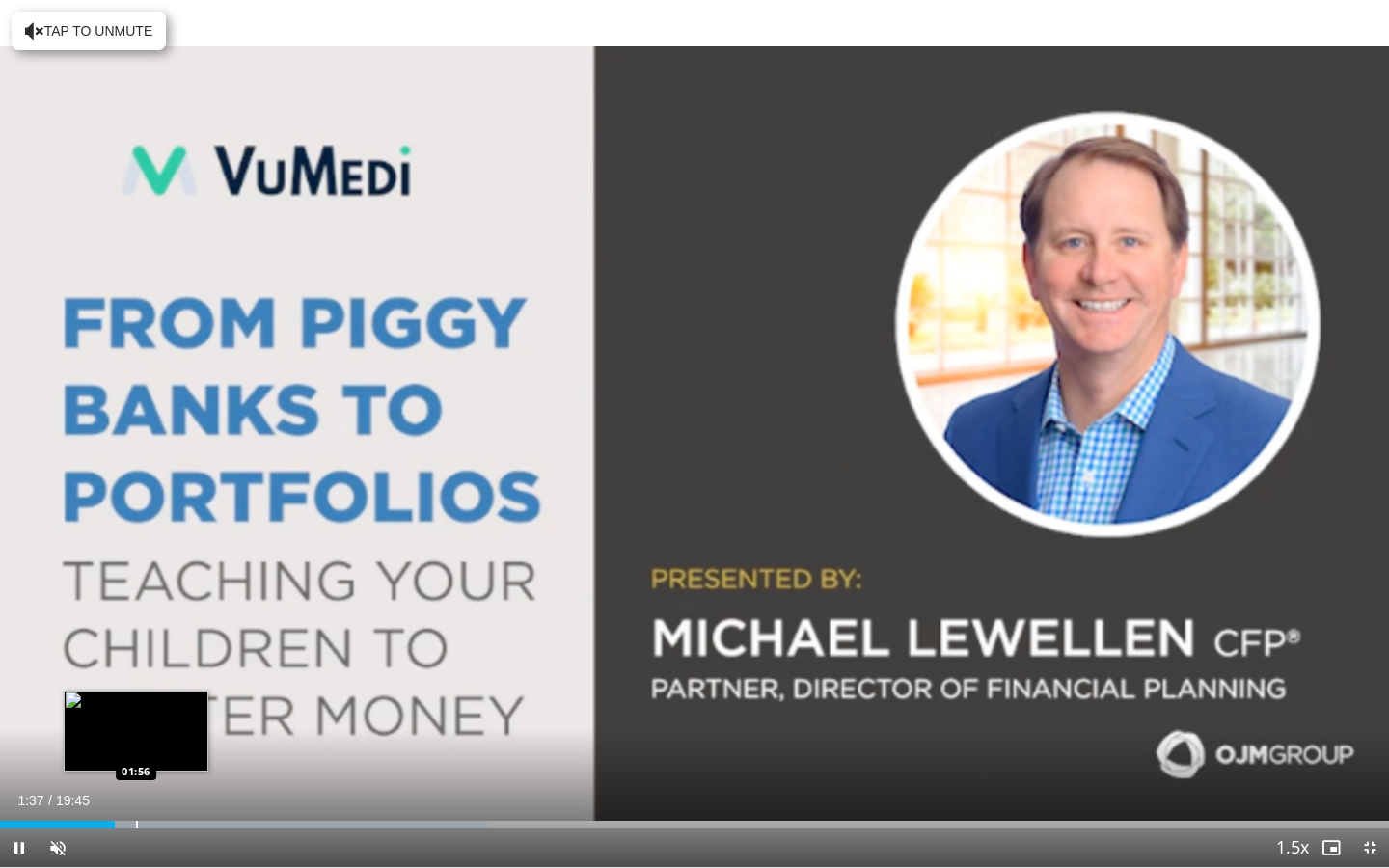 click at bounding box center [137, 825] 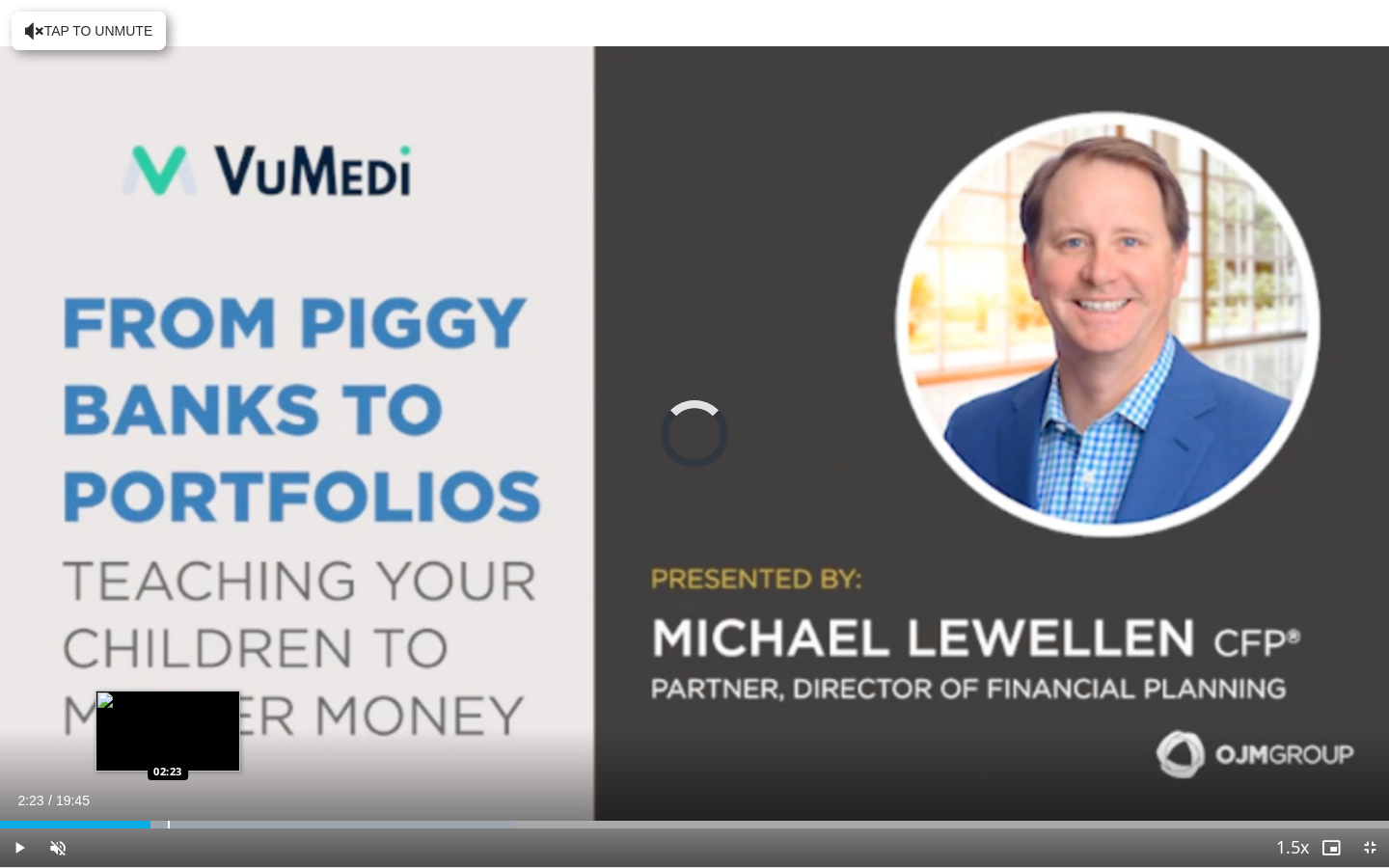 click at bounding box center (169, 825) 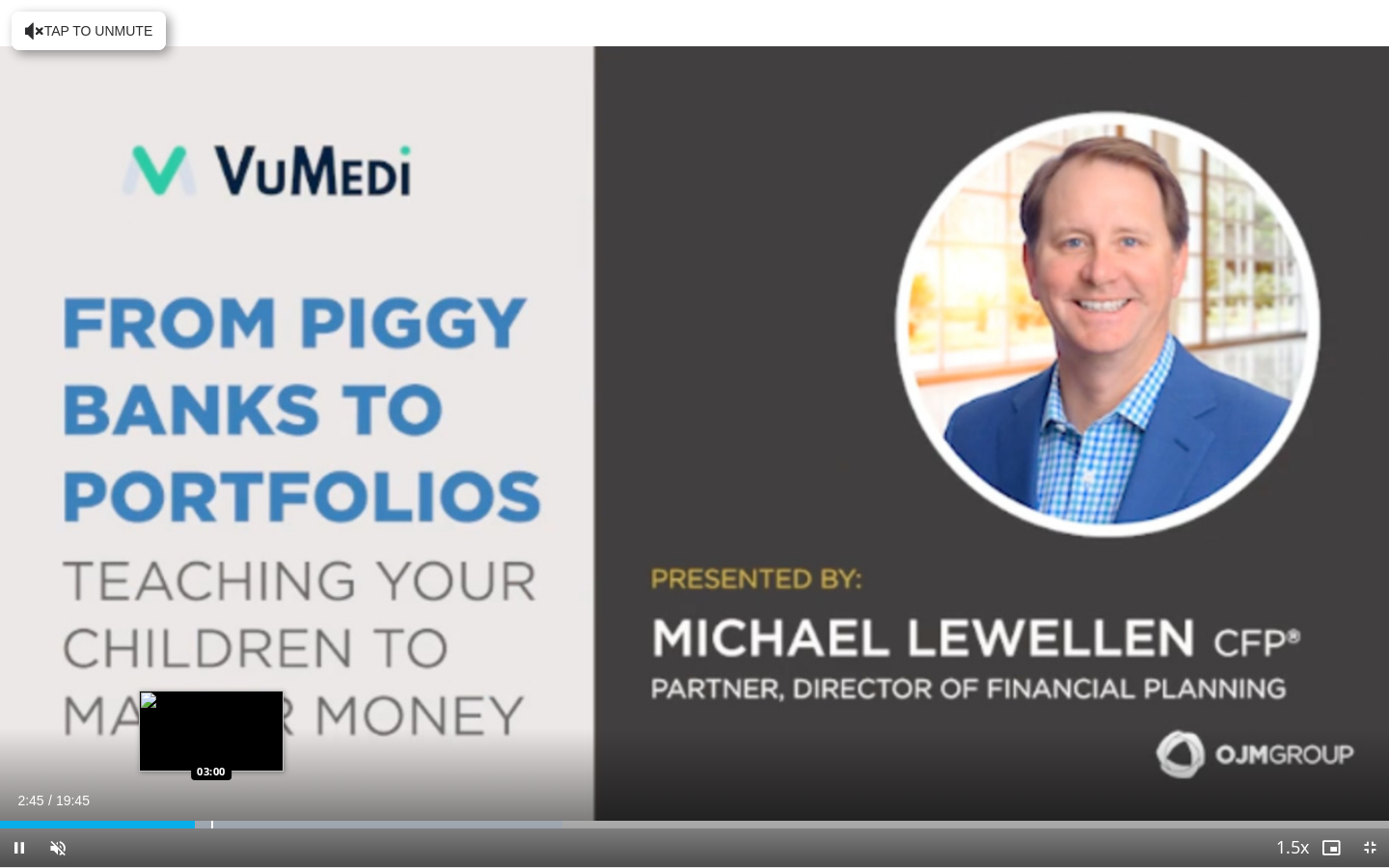 click at bounding box center [212, 825] 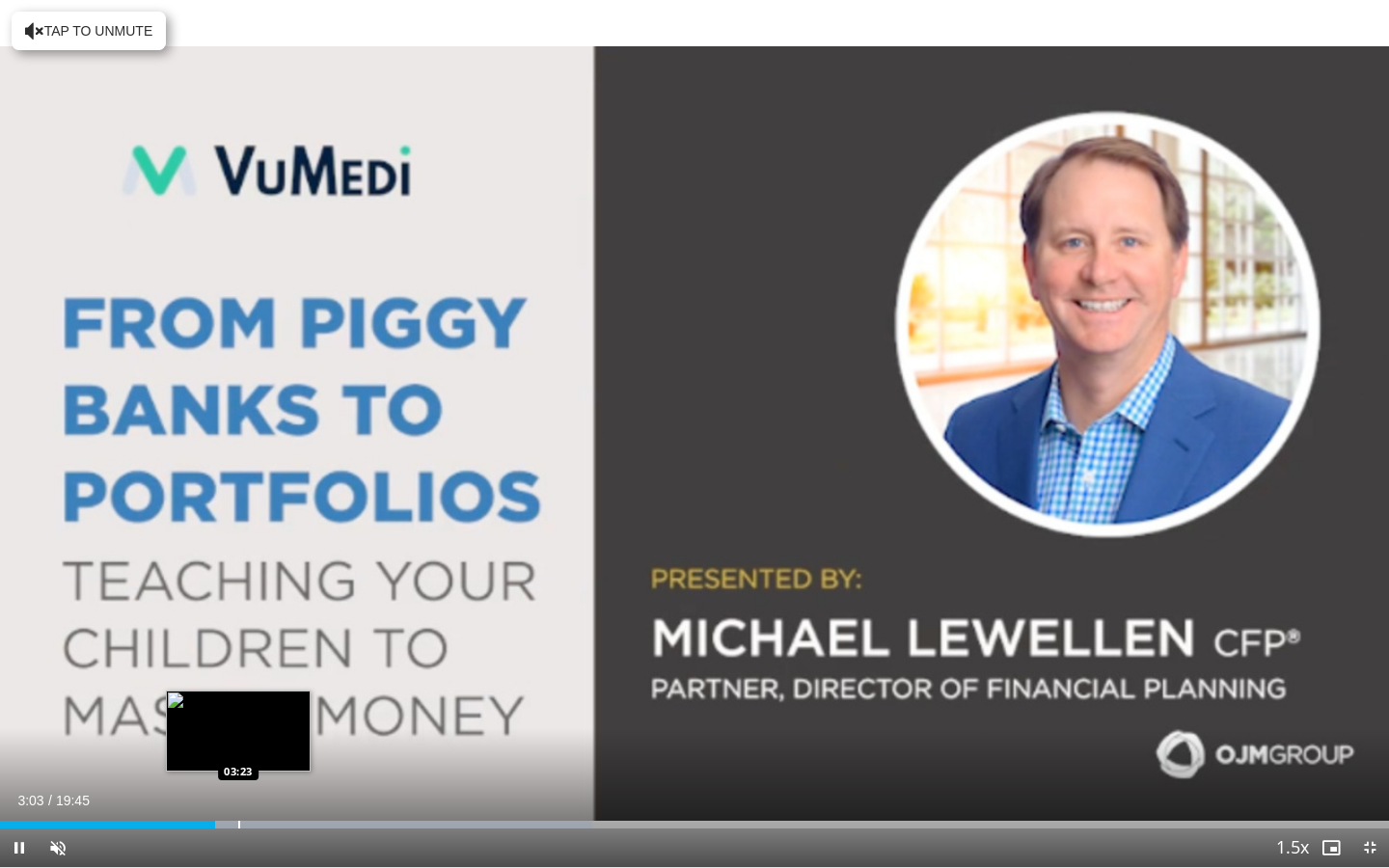 click at bounding box center [239, 825] 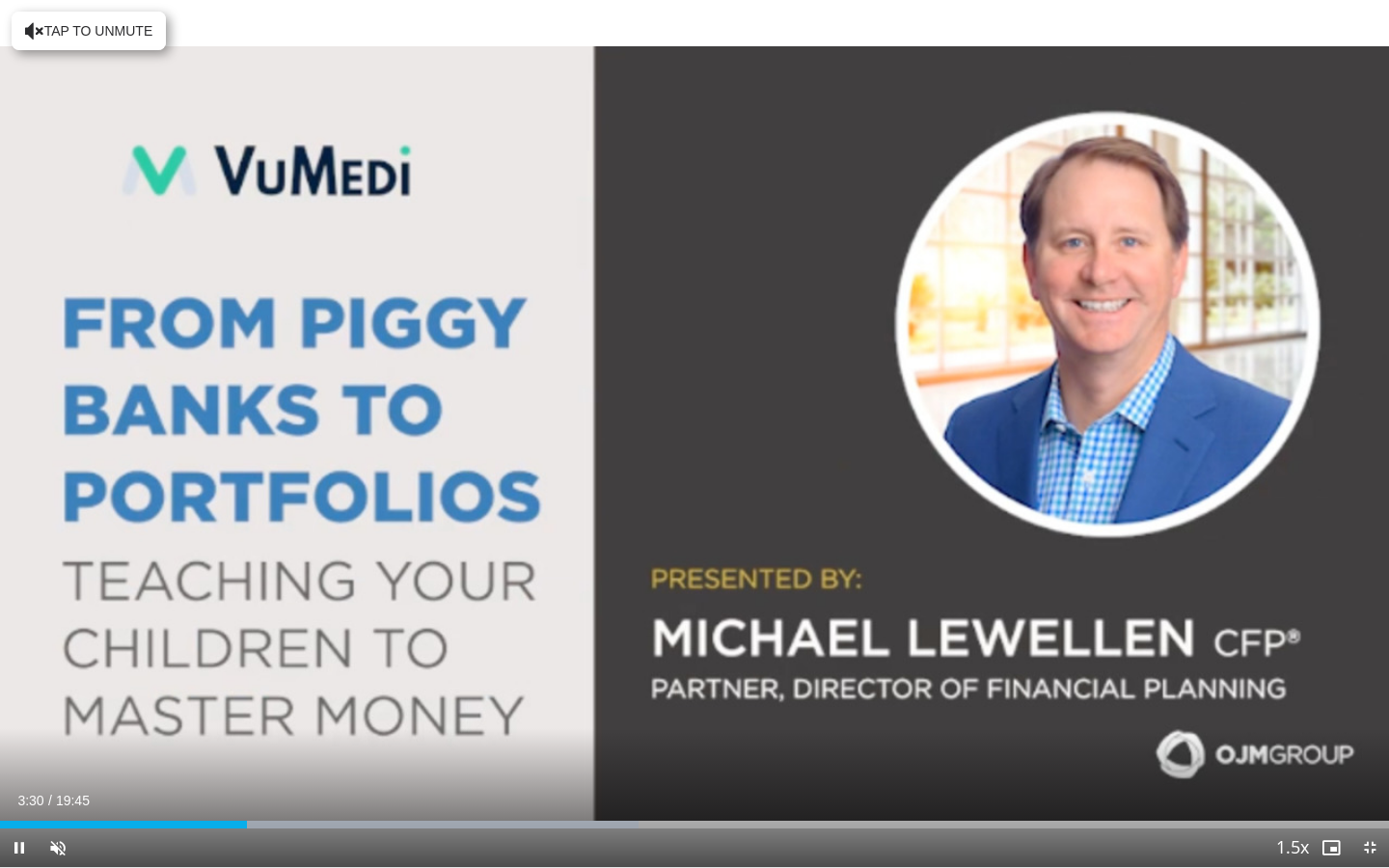 click at bounding box center (19, 848) 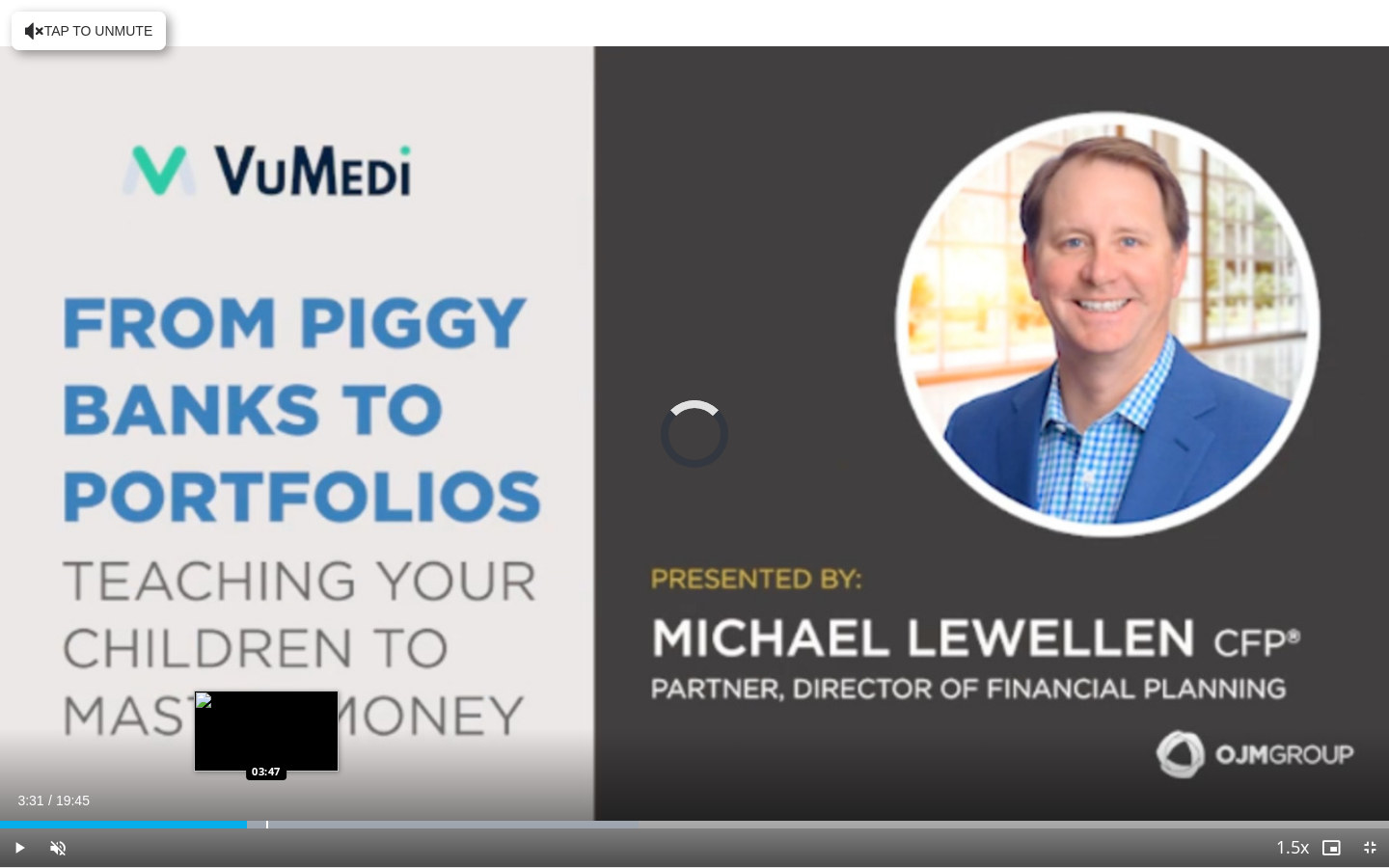 click at bounding box center (267, 825) 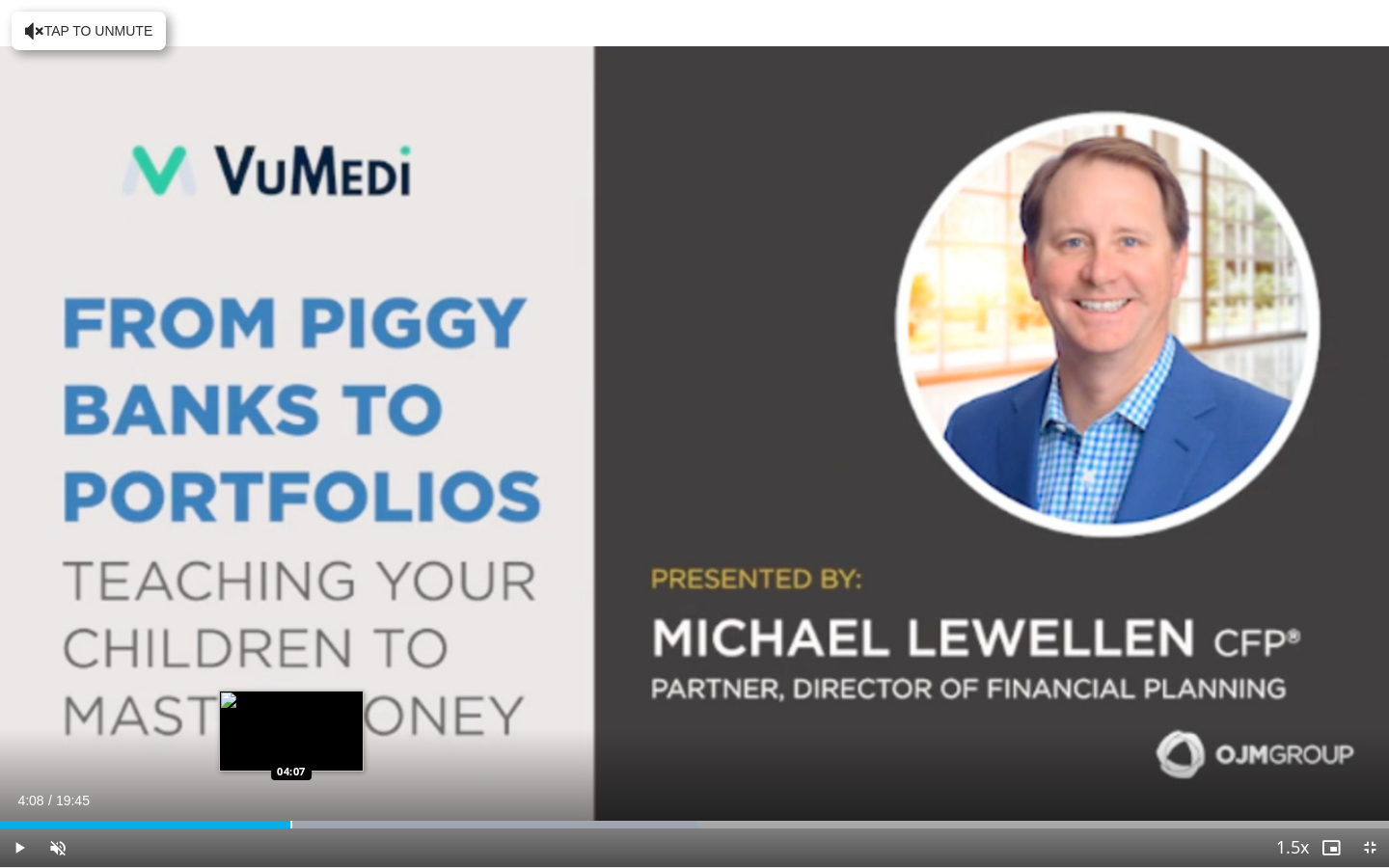 click at bounding box center (291, 825) 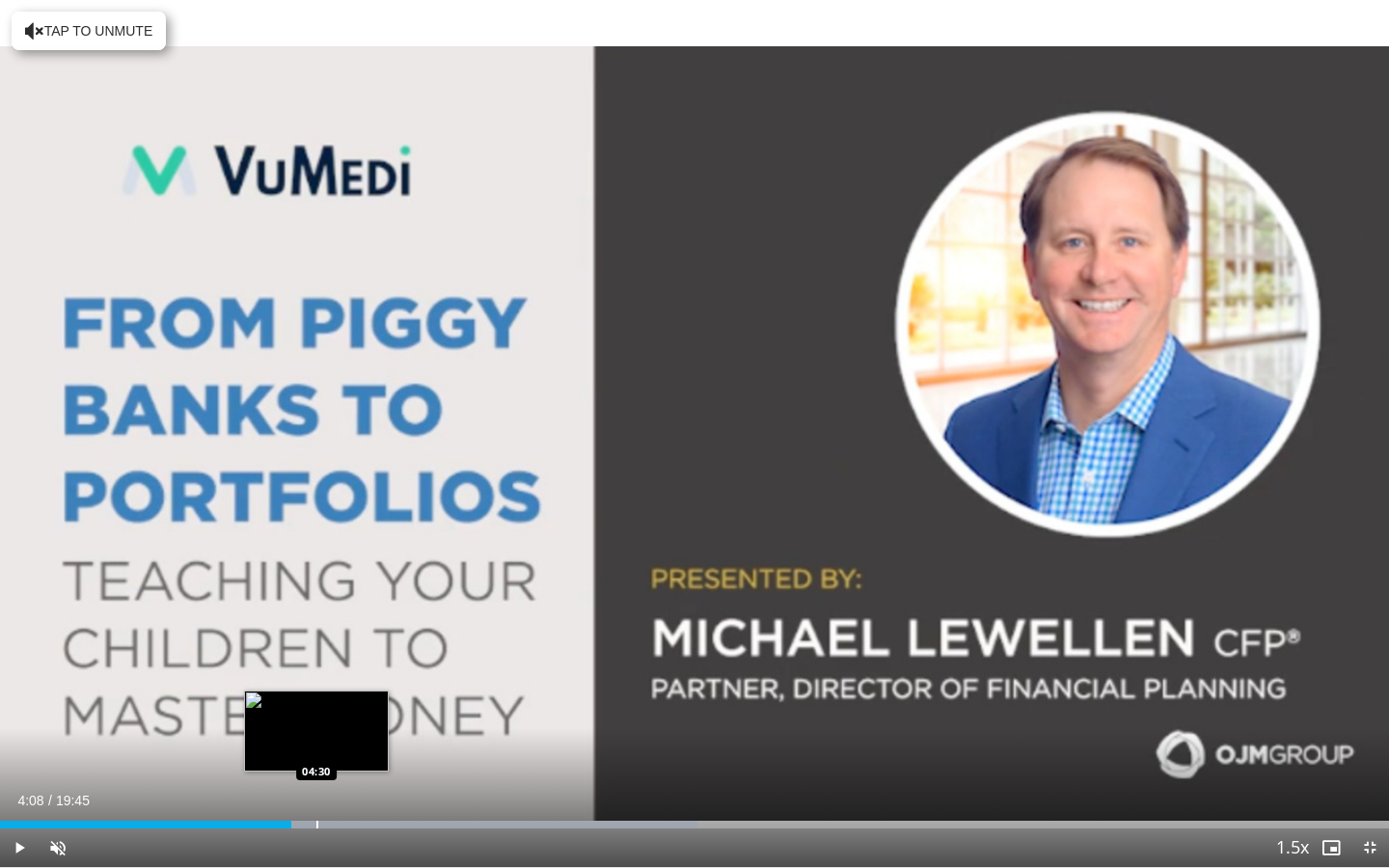 click at bounding box center [317, 825] 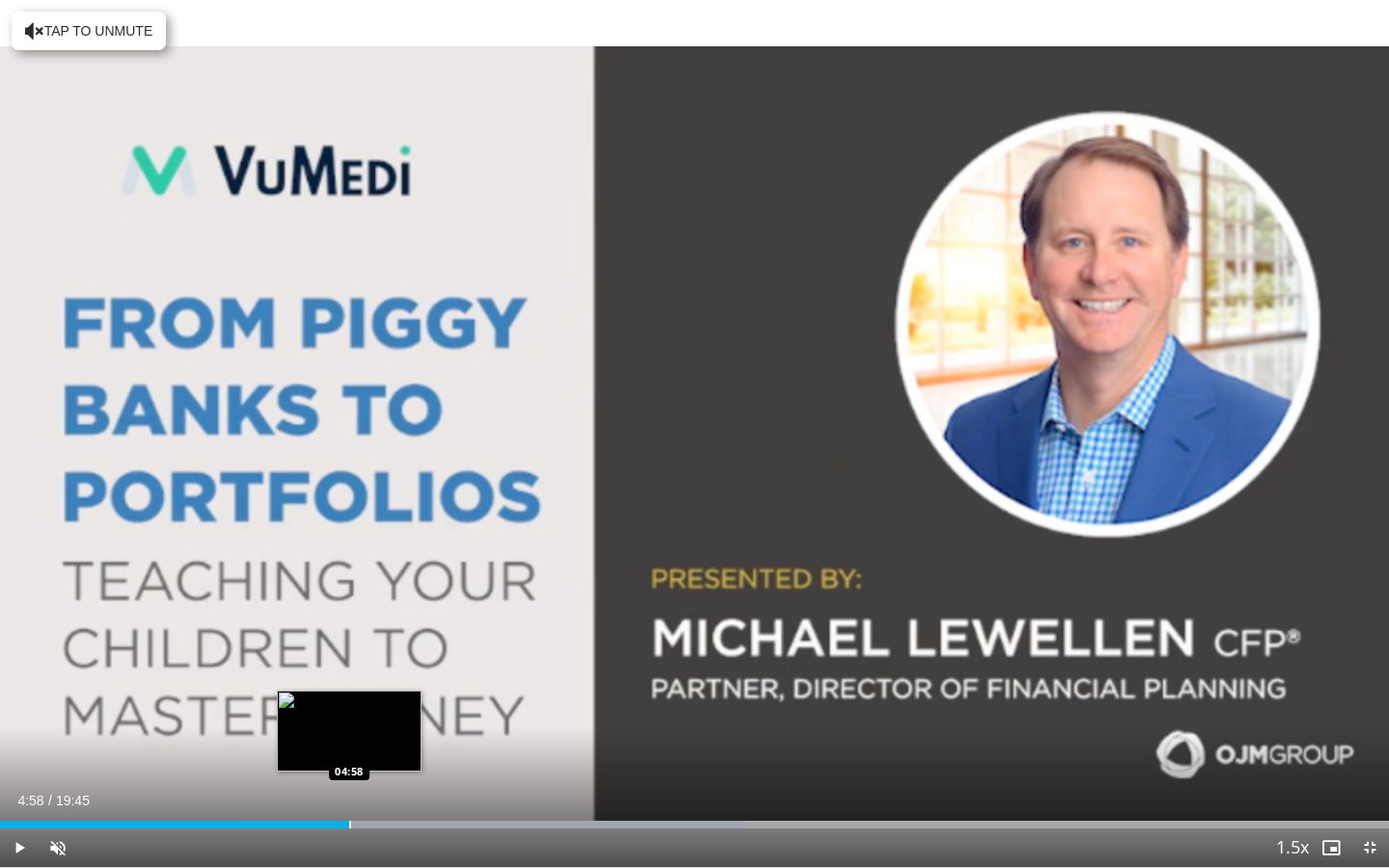 click at bounding box center [350, 825] 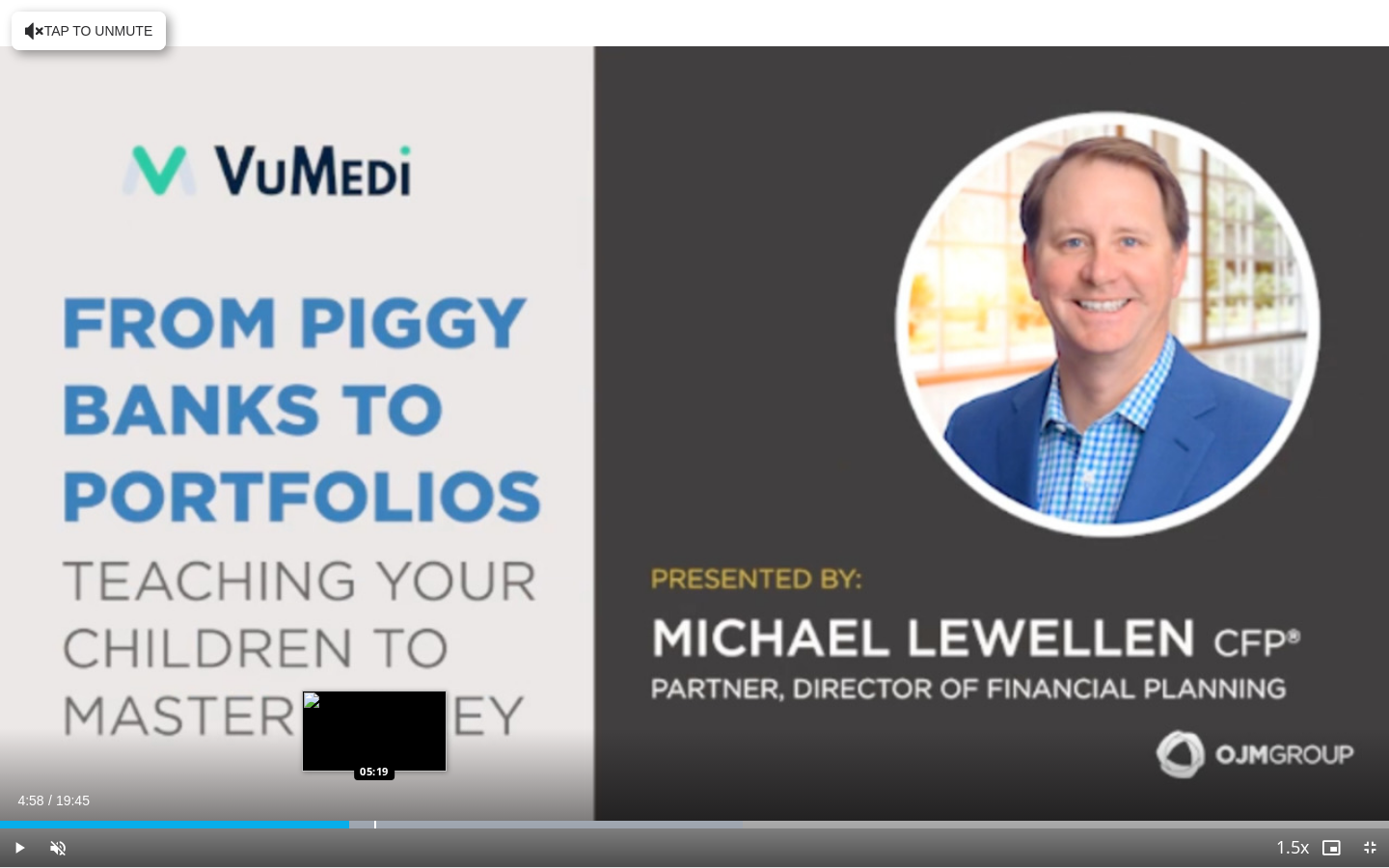 click on "Loaded :  53.49% 04:58 05:19" at bounding box center [694, 819] 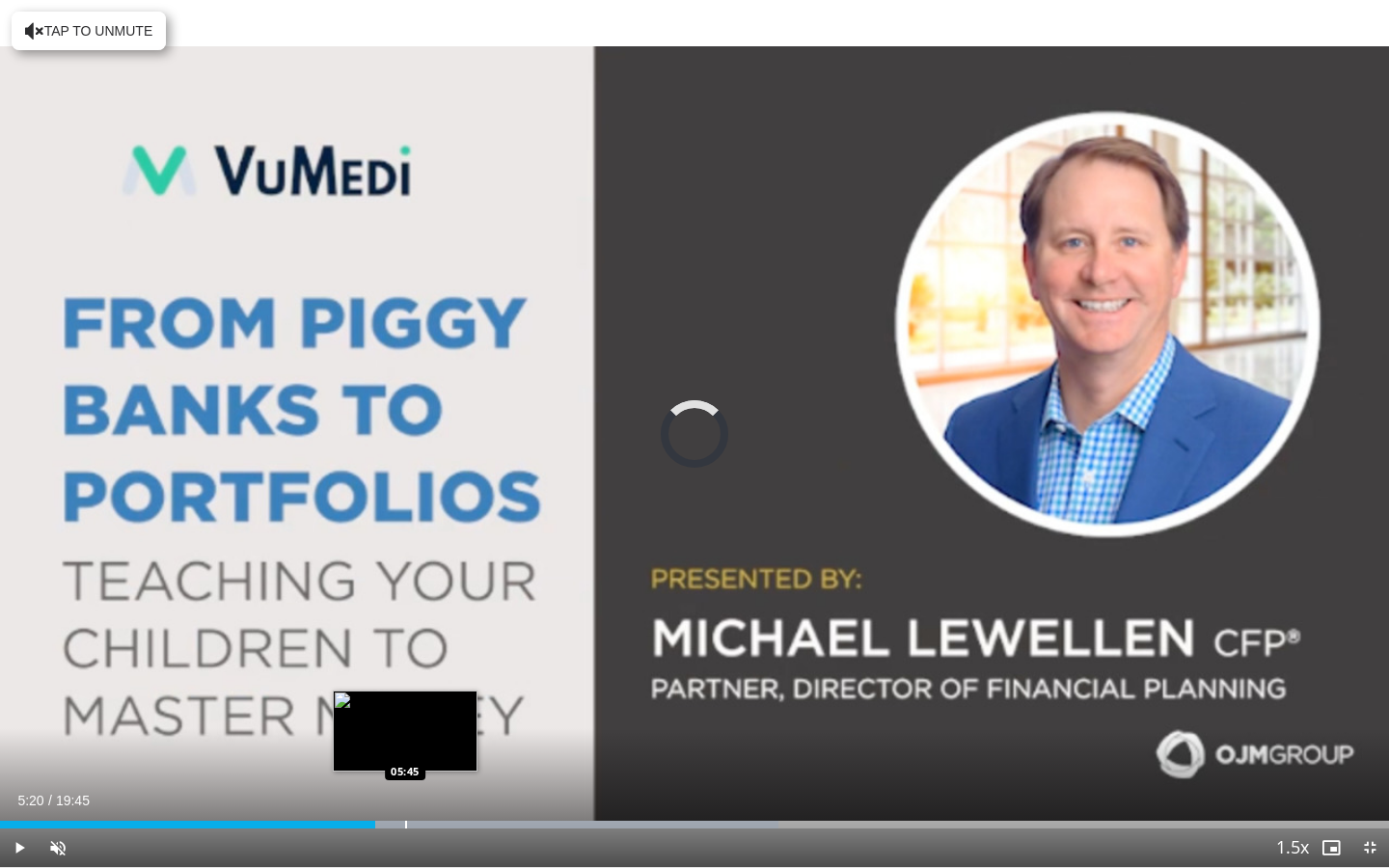 click at bounding box center [406, 825] 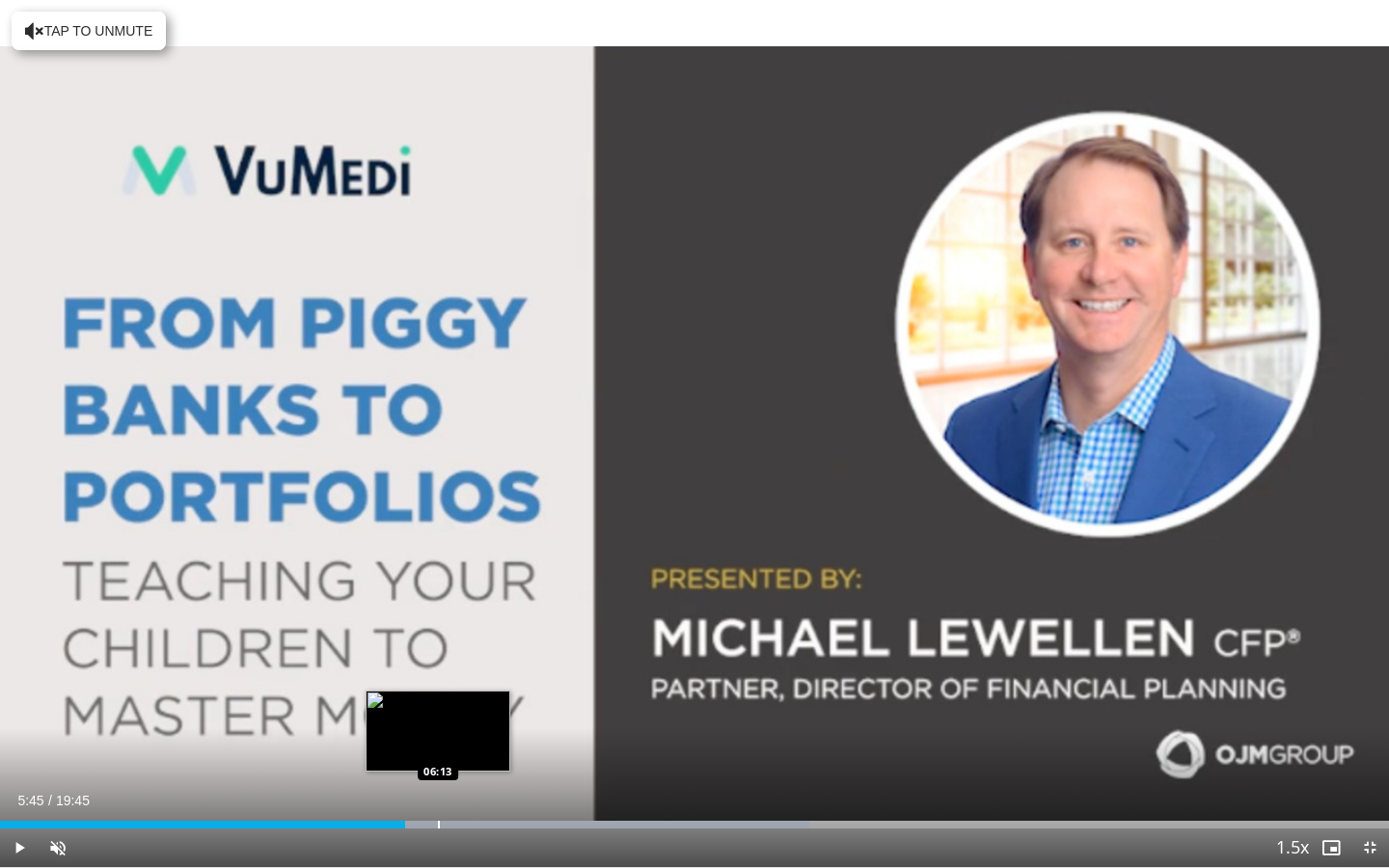 click at bounding box center (439, 825) 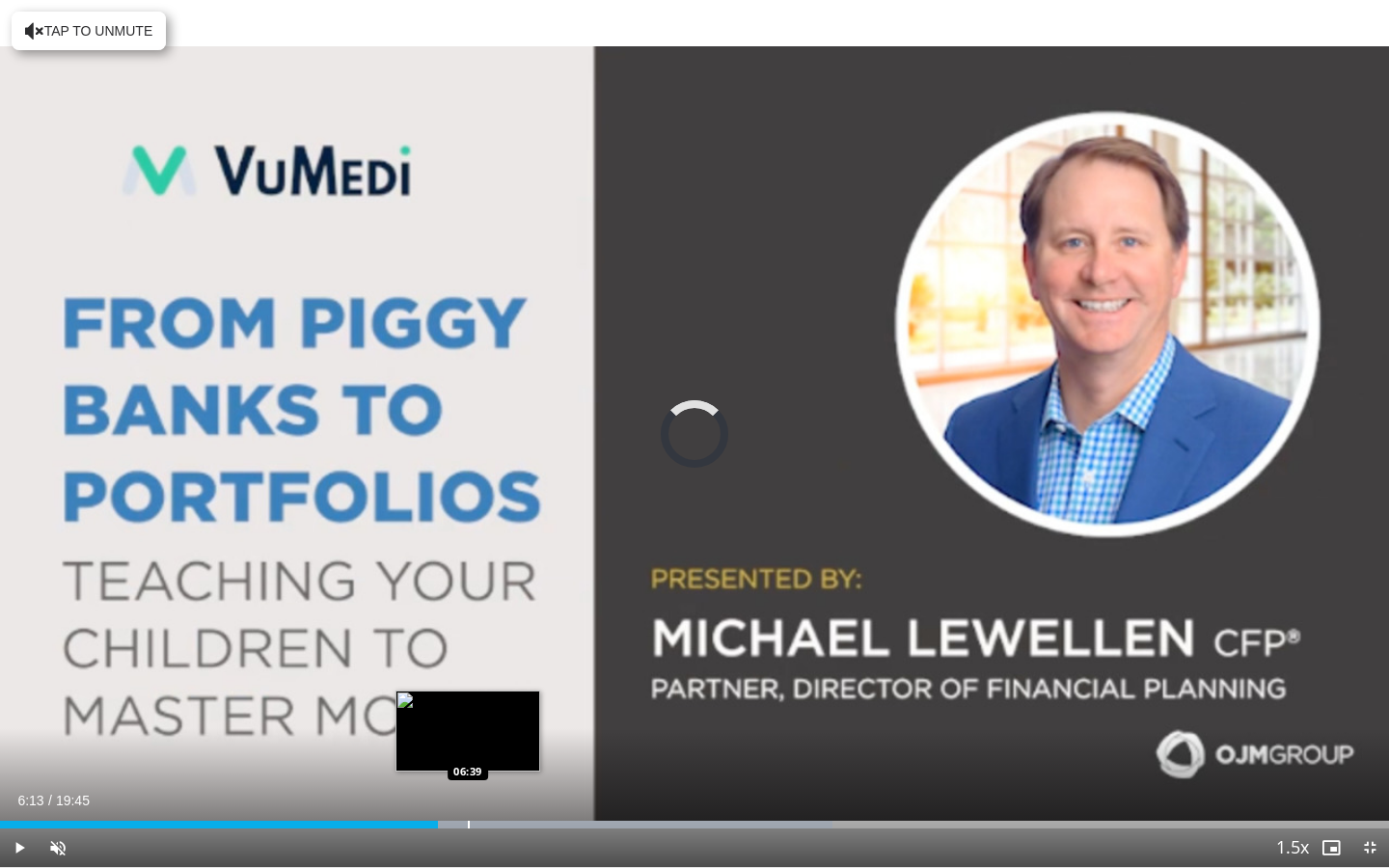 click at bounding box center (469, 825) 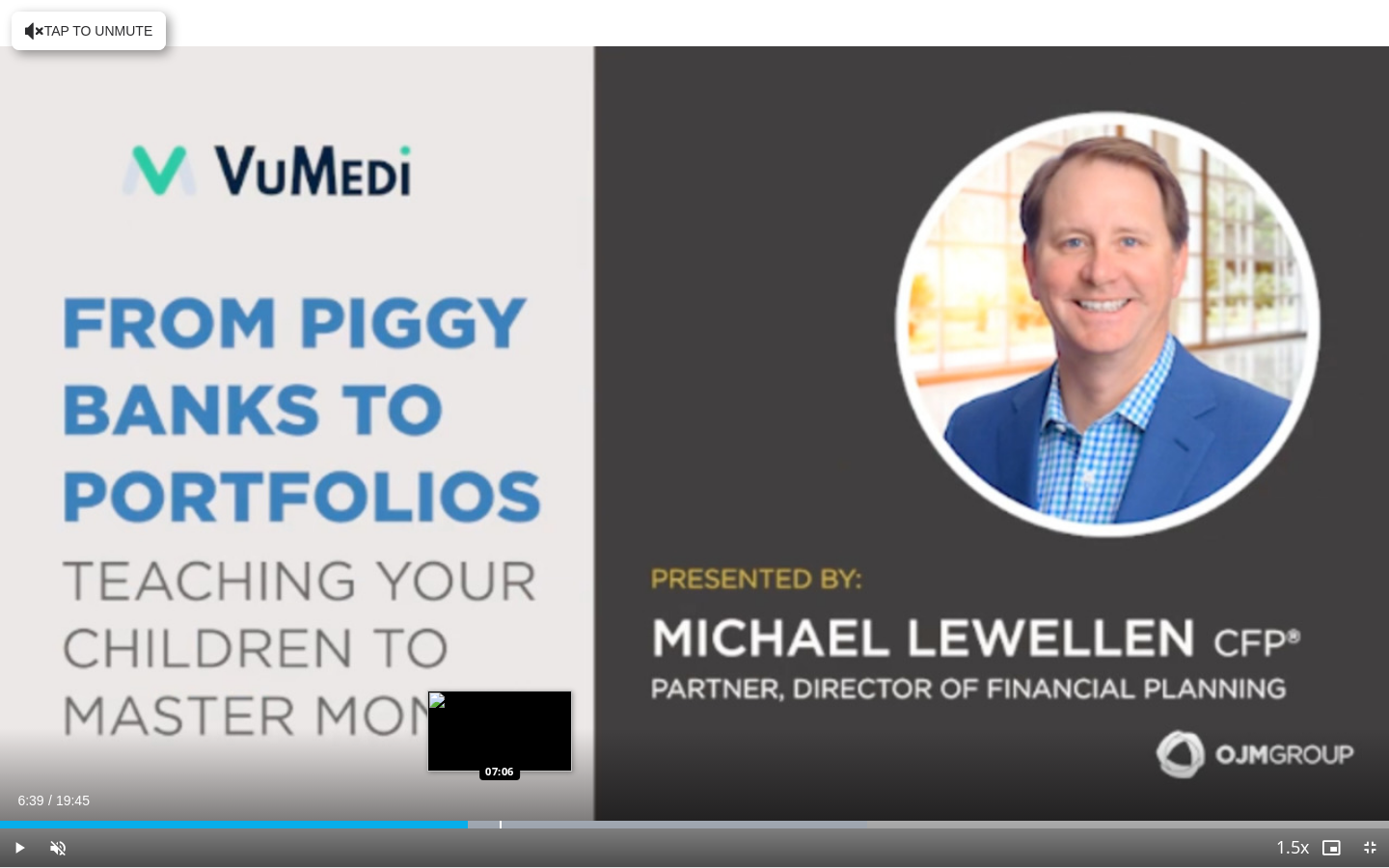 click at bounding box center [501, 825] 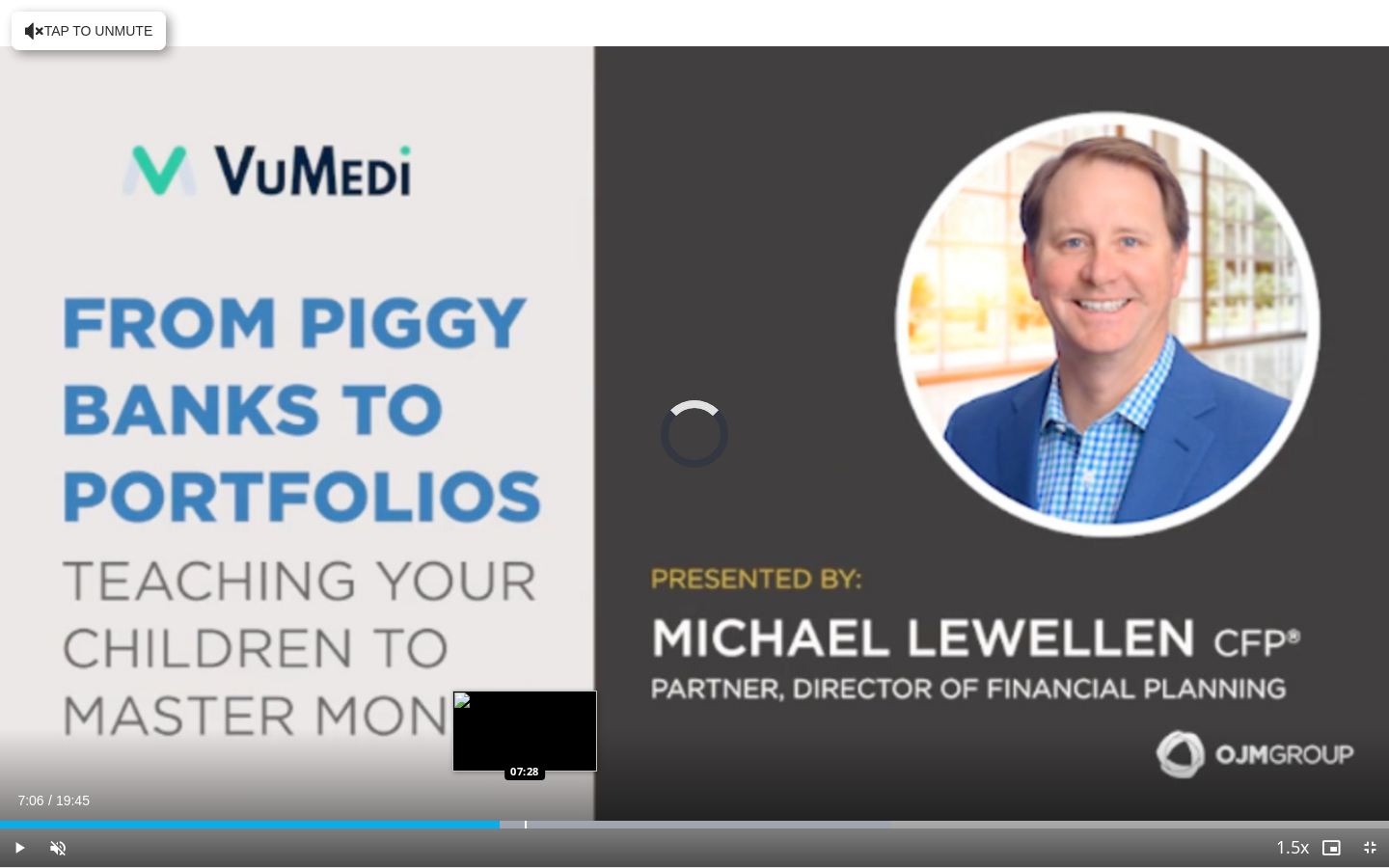 click at bounding box center [526, 825] 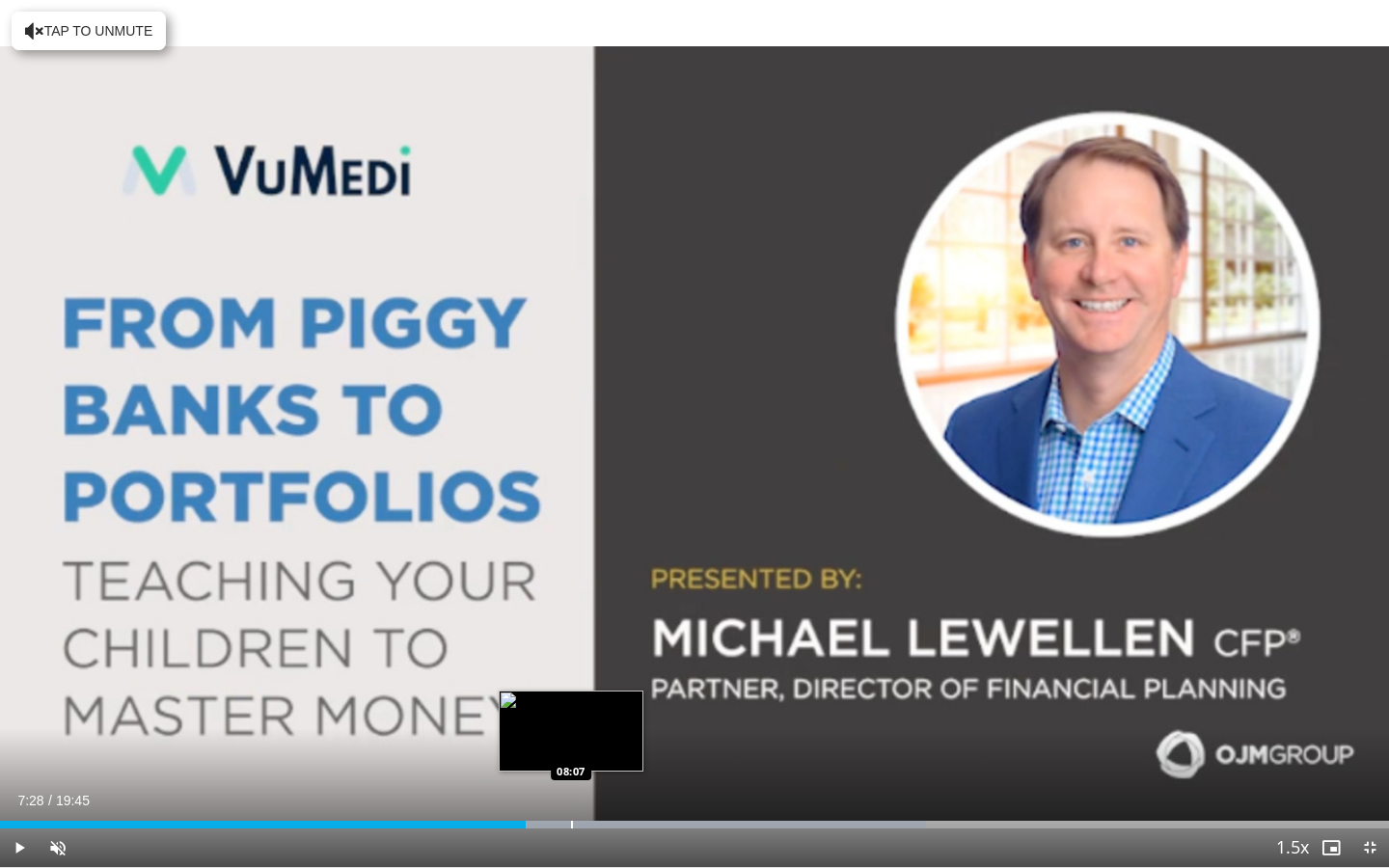 click on "Loaded :  66.68% 07:28 08:07" at bounding box center (694, 819) 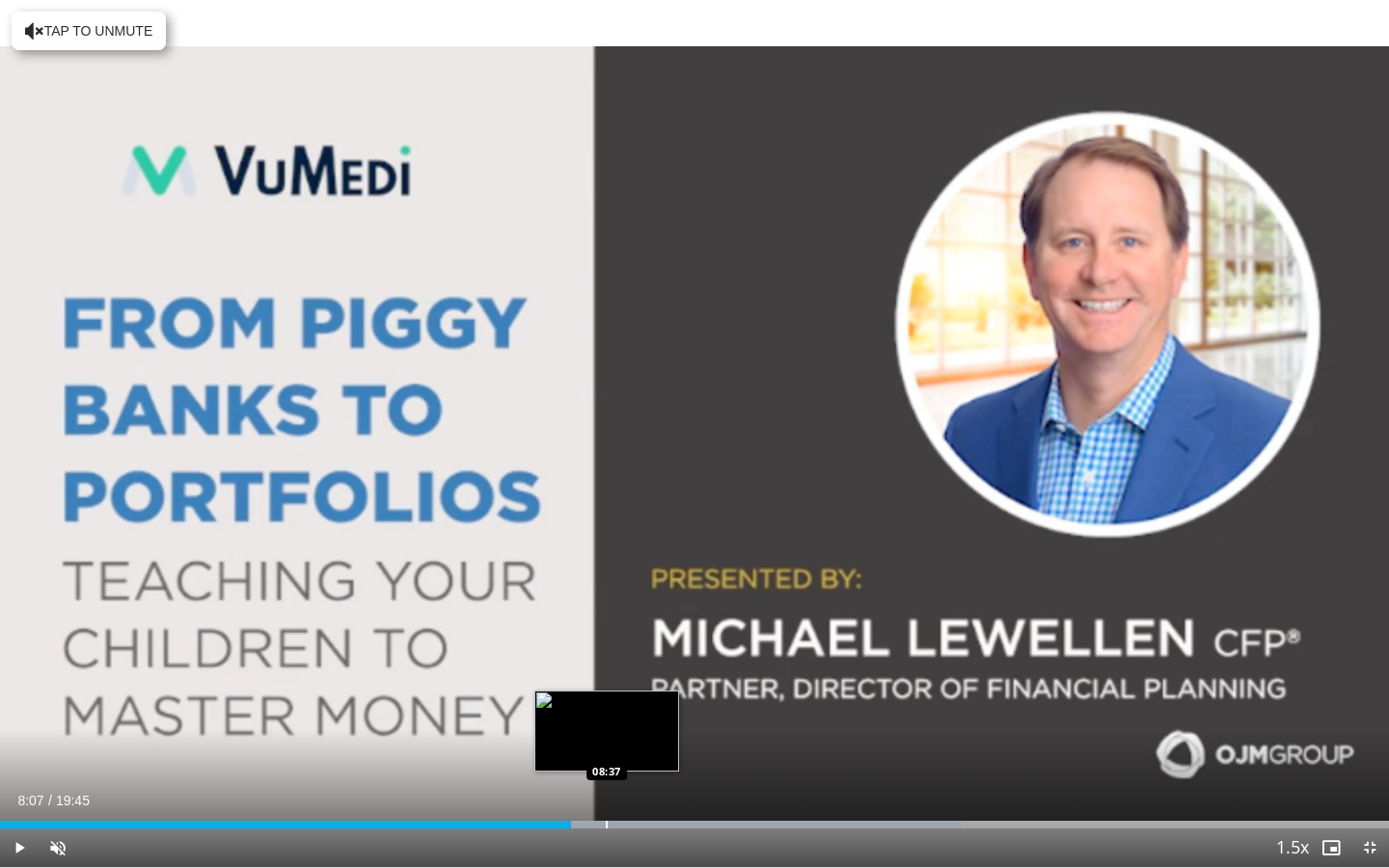 click on "Loaded :  69.21% 08:07 08:37" at bounding box center (694, 819) 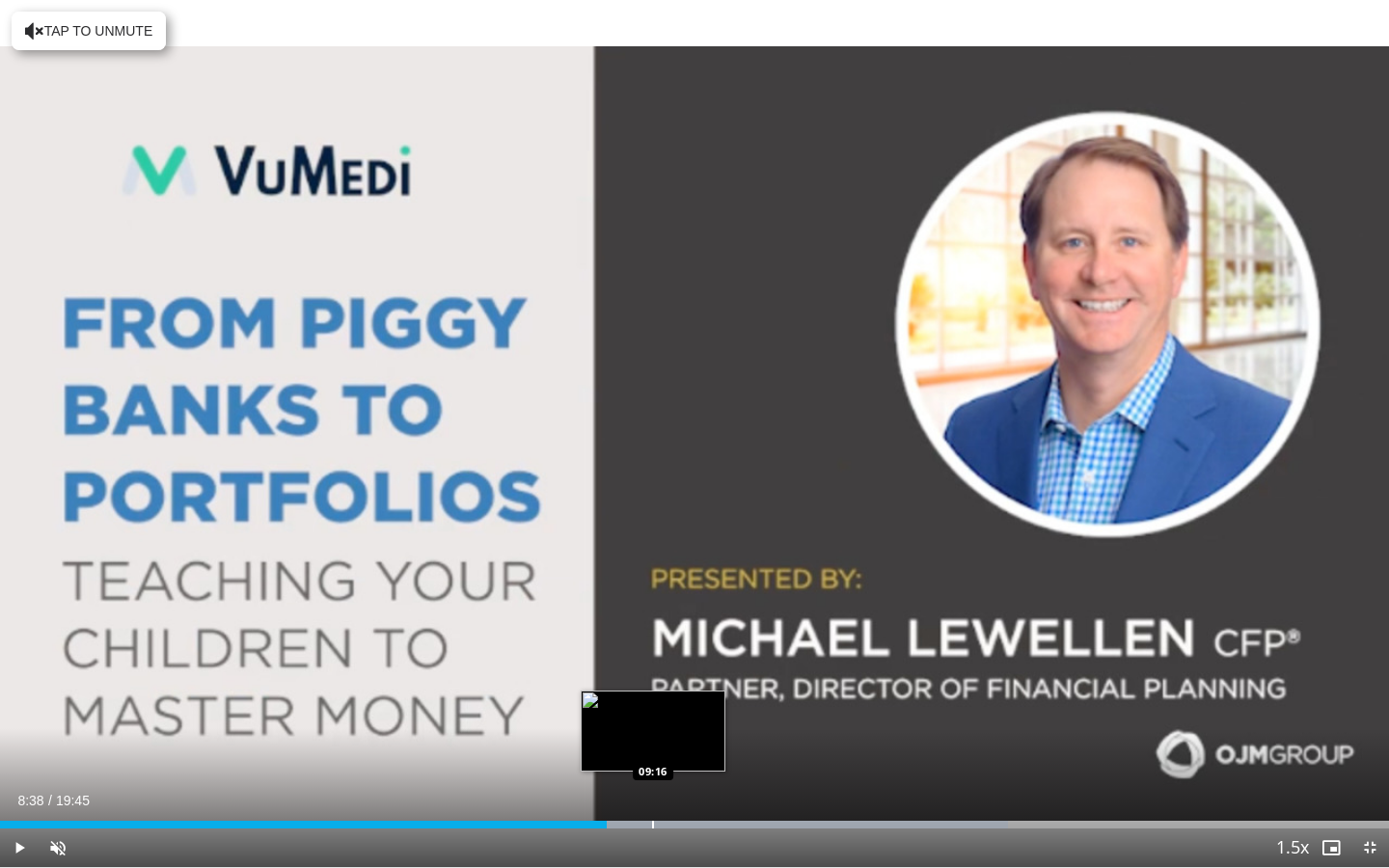 click at bounding box center (653, 825) 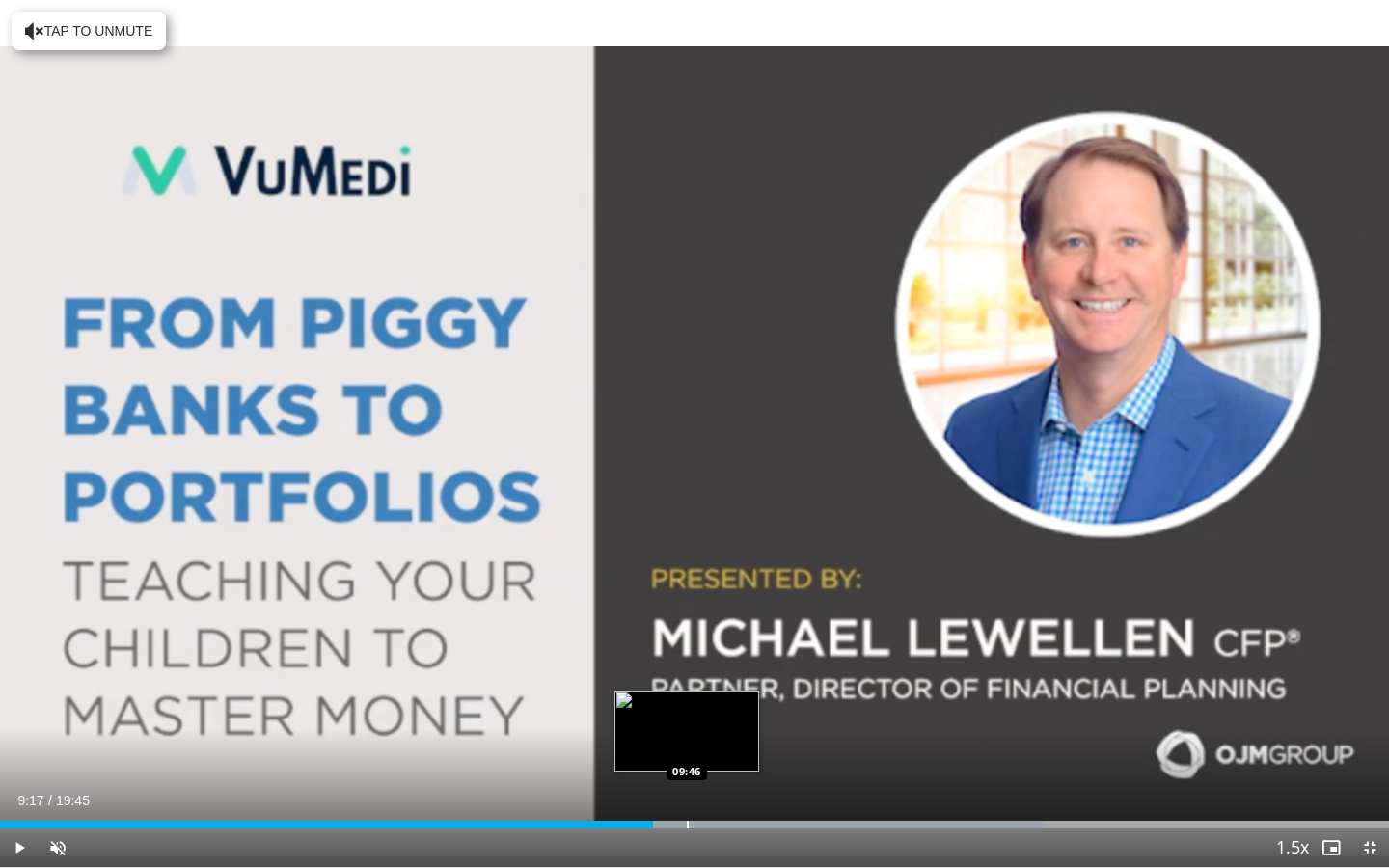 click at bounding box center (807, 825) 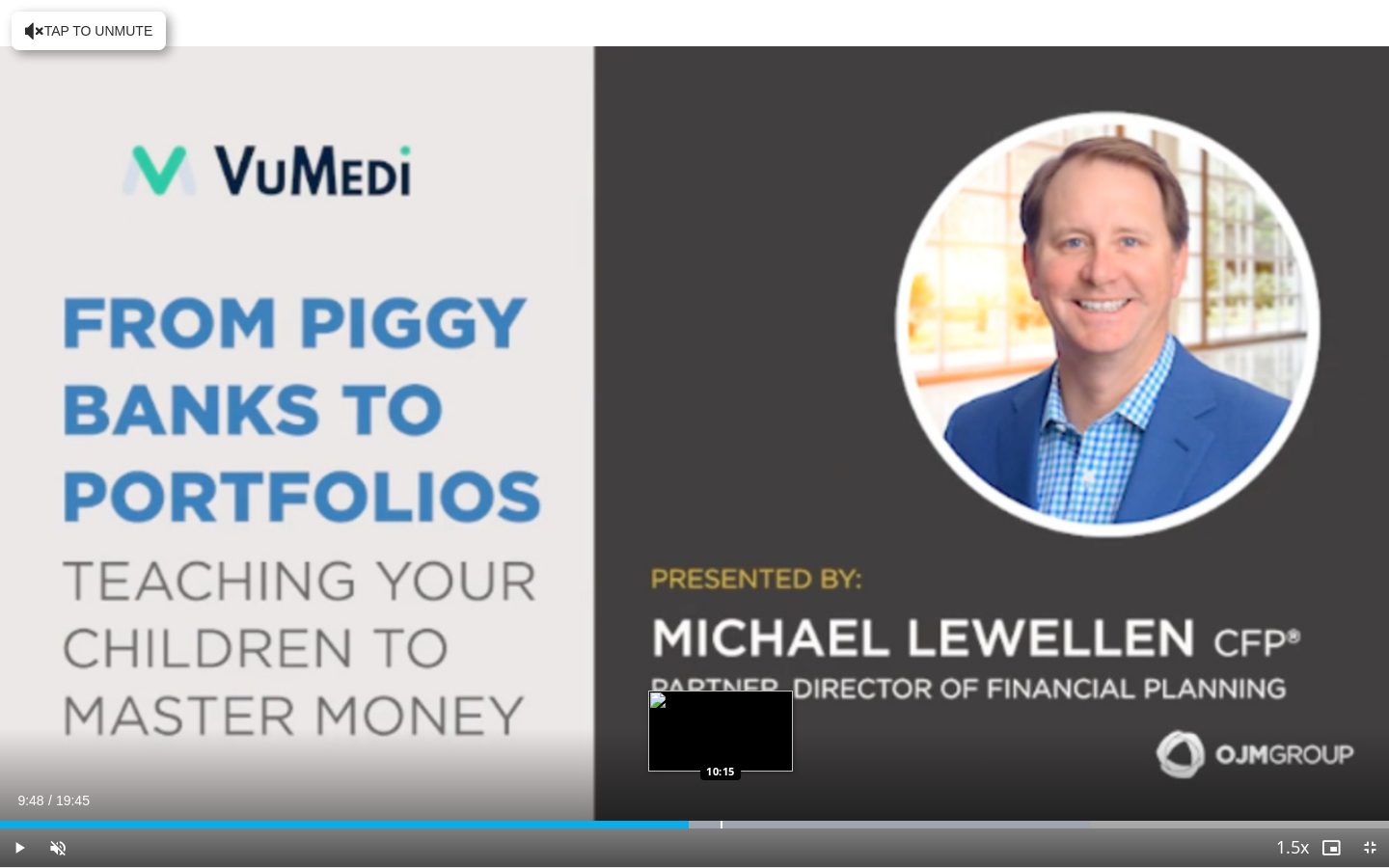 click on "Loaded :  78.49% 09:48 10:15" at bounding box center [694, 819] 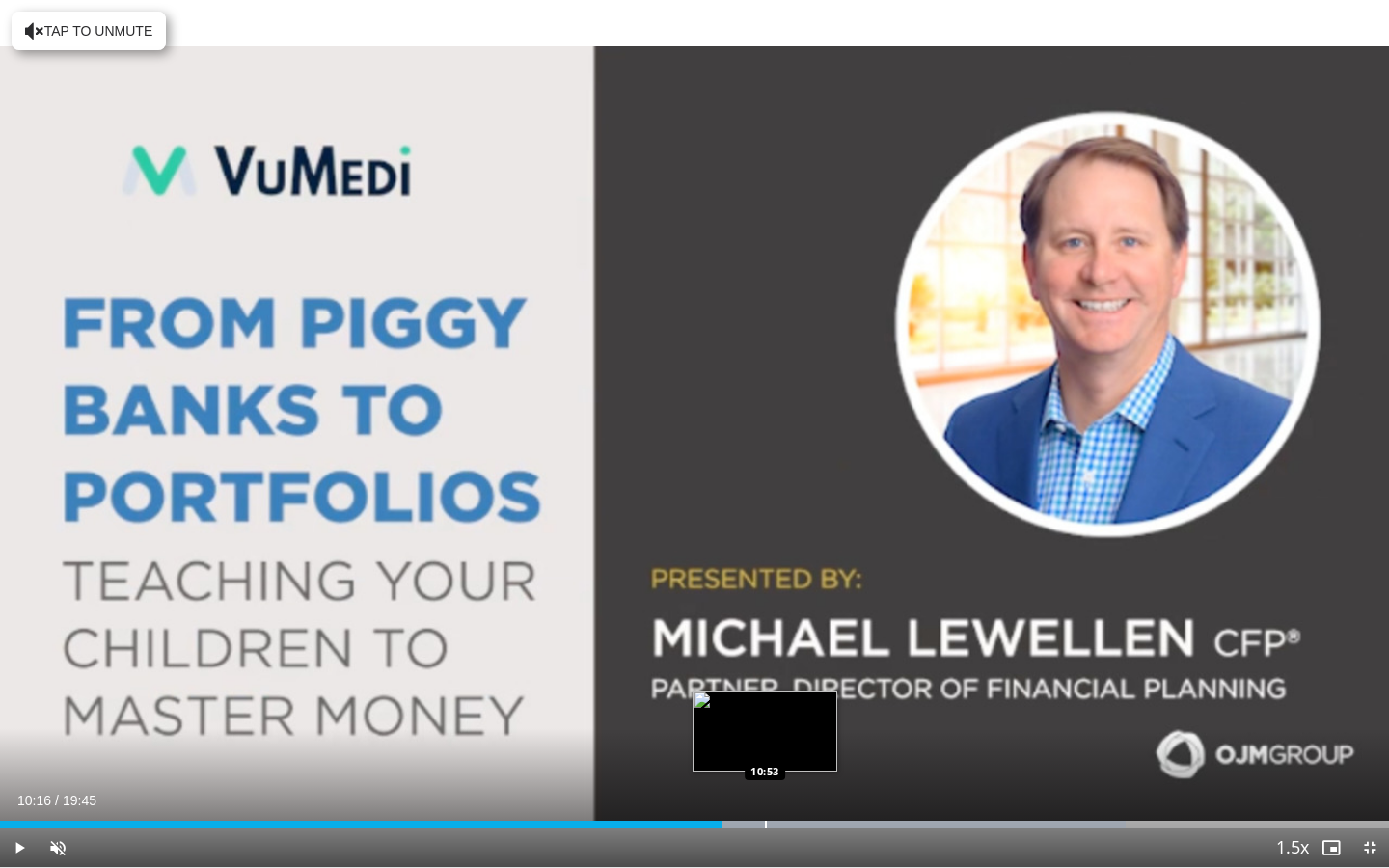 click on "Loaded :  81.03% 10:16 10:53" at bounding box center [694, 819] 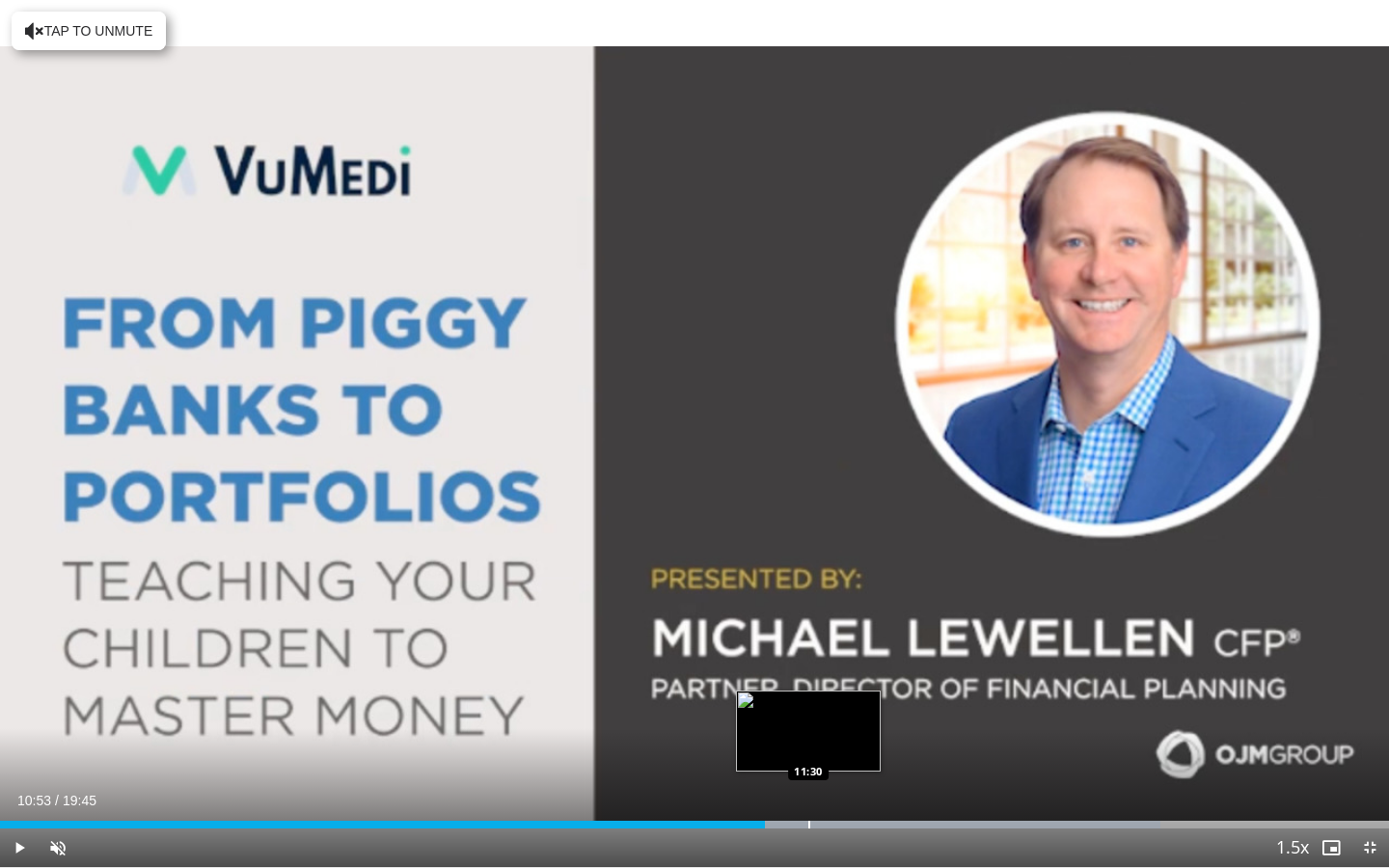 click on "Loaded :  83.56% 10:53 11:30" at bounding box center [694, 819] 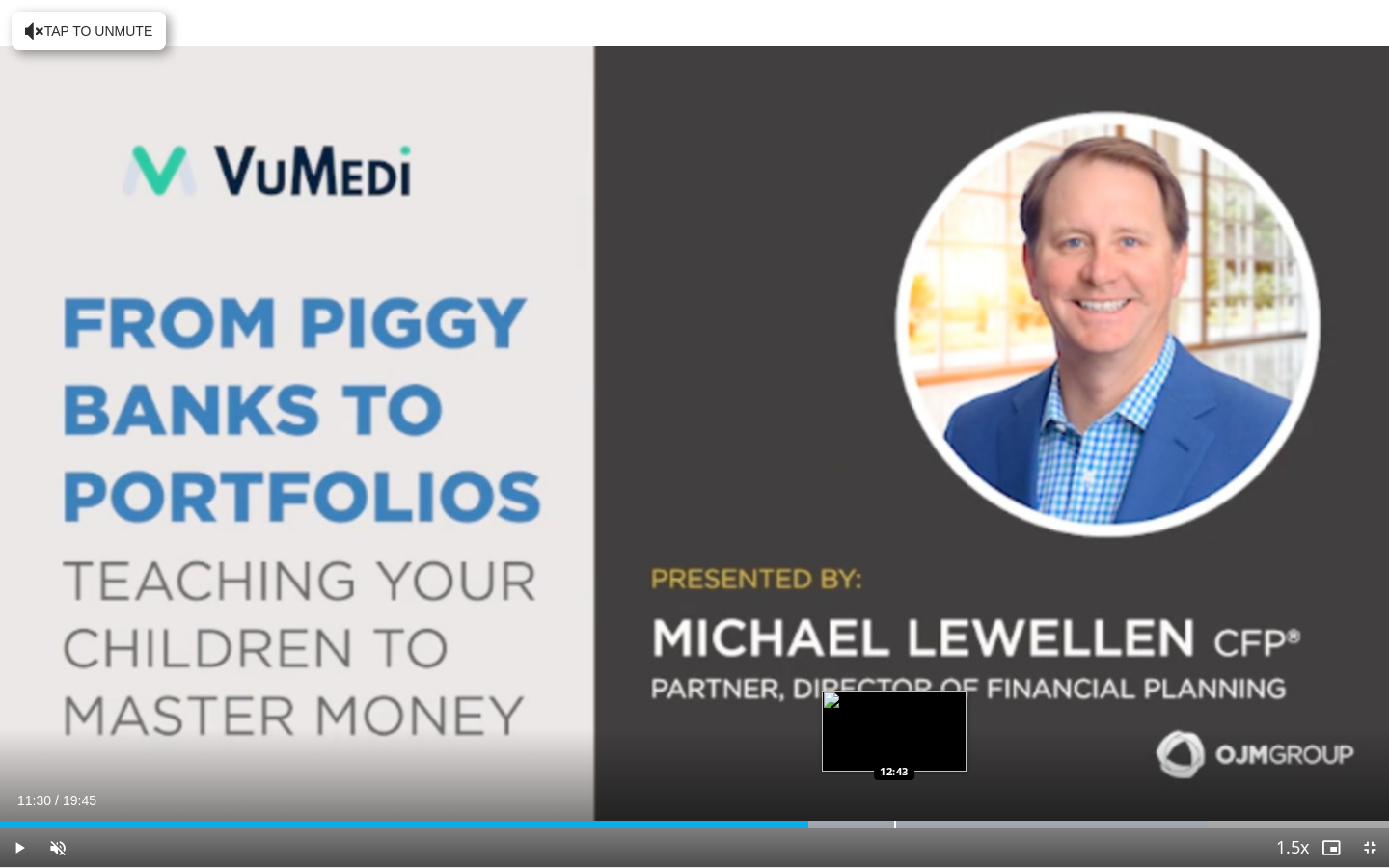 click on "Loaded :  86.93% 11:30 12:43" at bounding box center (694, 819) 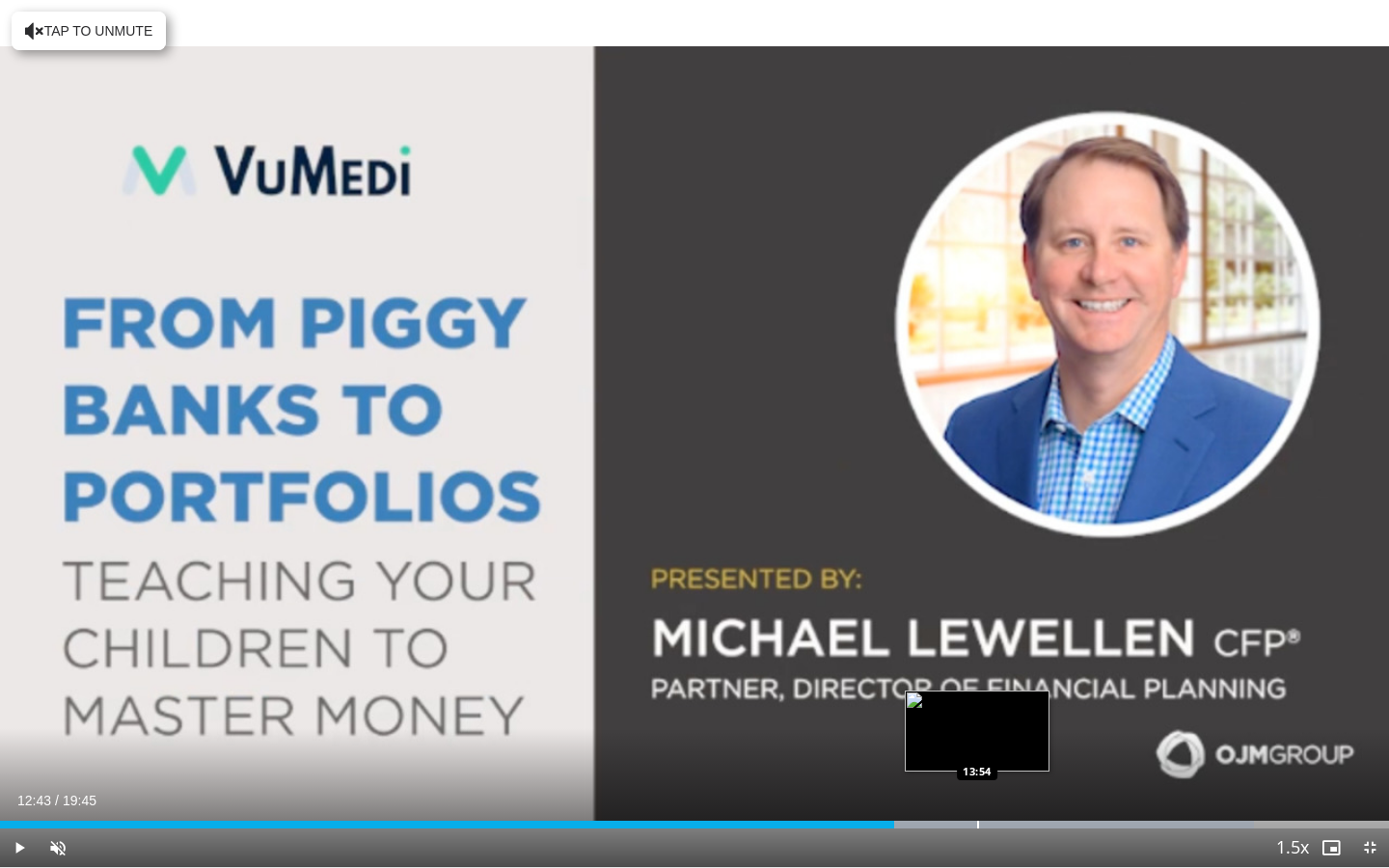 click on "Loaded :  90.31% 12:43 13:54" at bounding box center (694, 819) 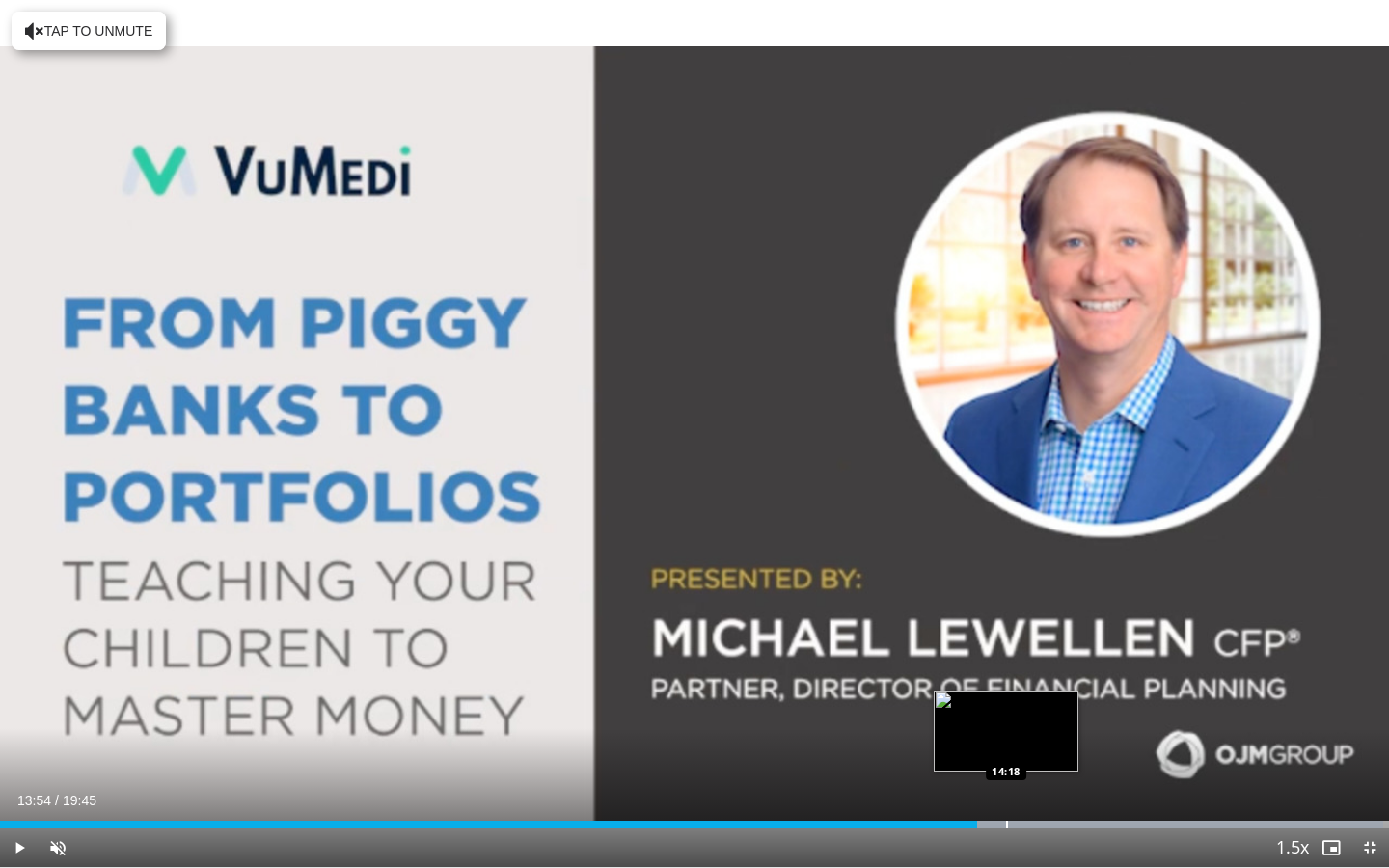 click at bounding box center (1007, 825) 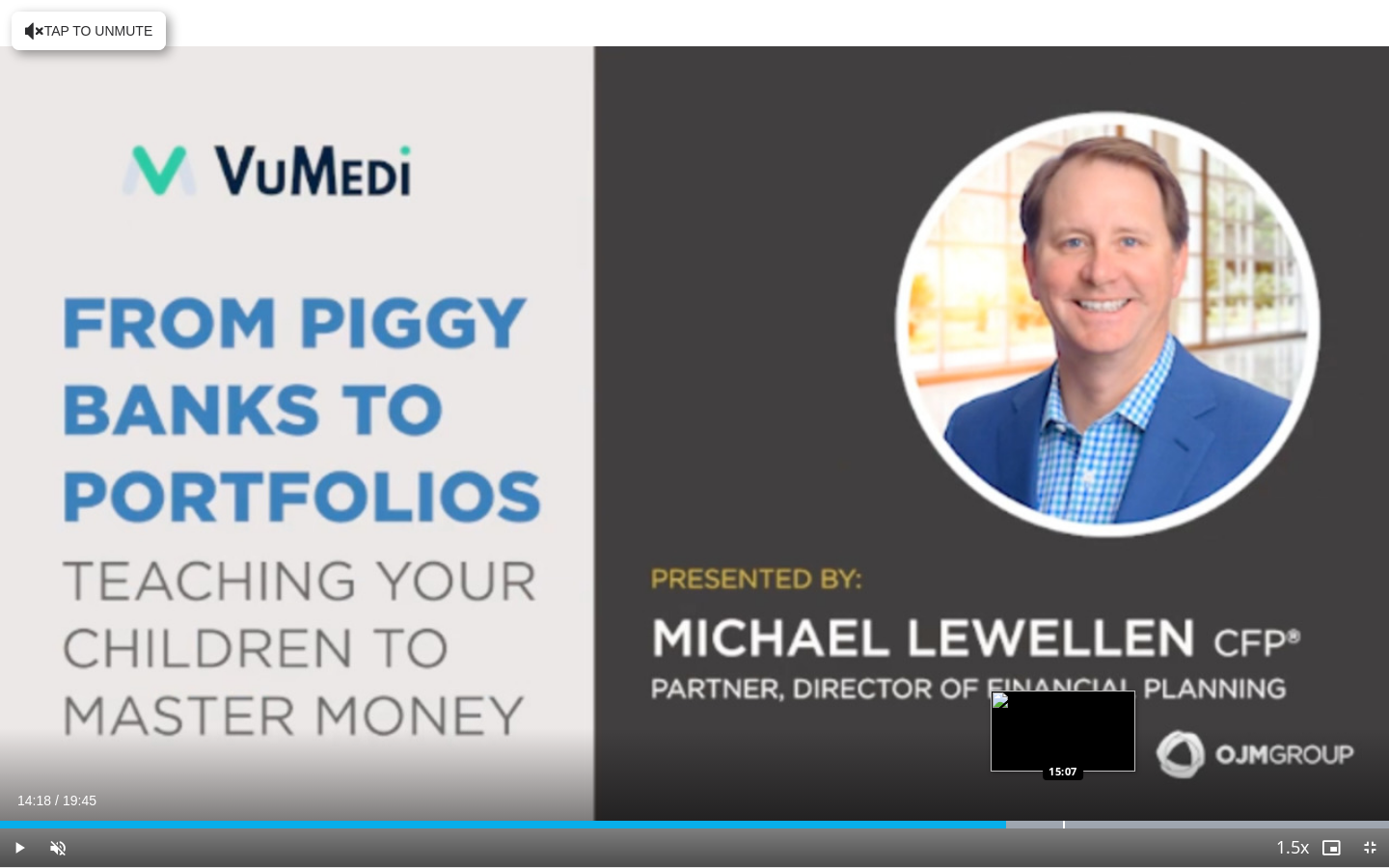 click on "Loaded :  99.99% 14:18 15:07" at bounding box center (694, 819) 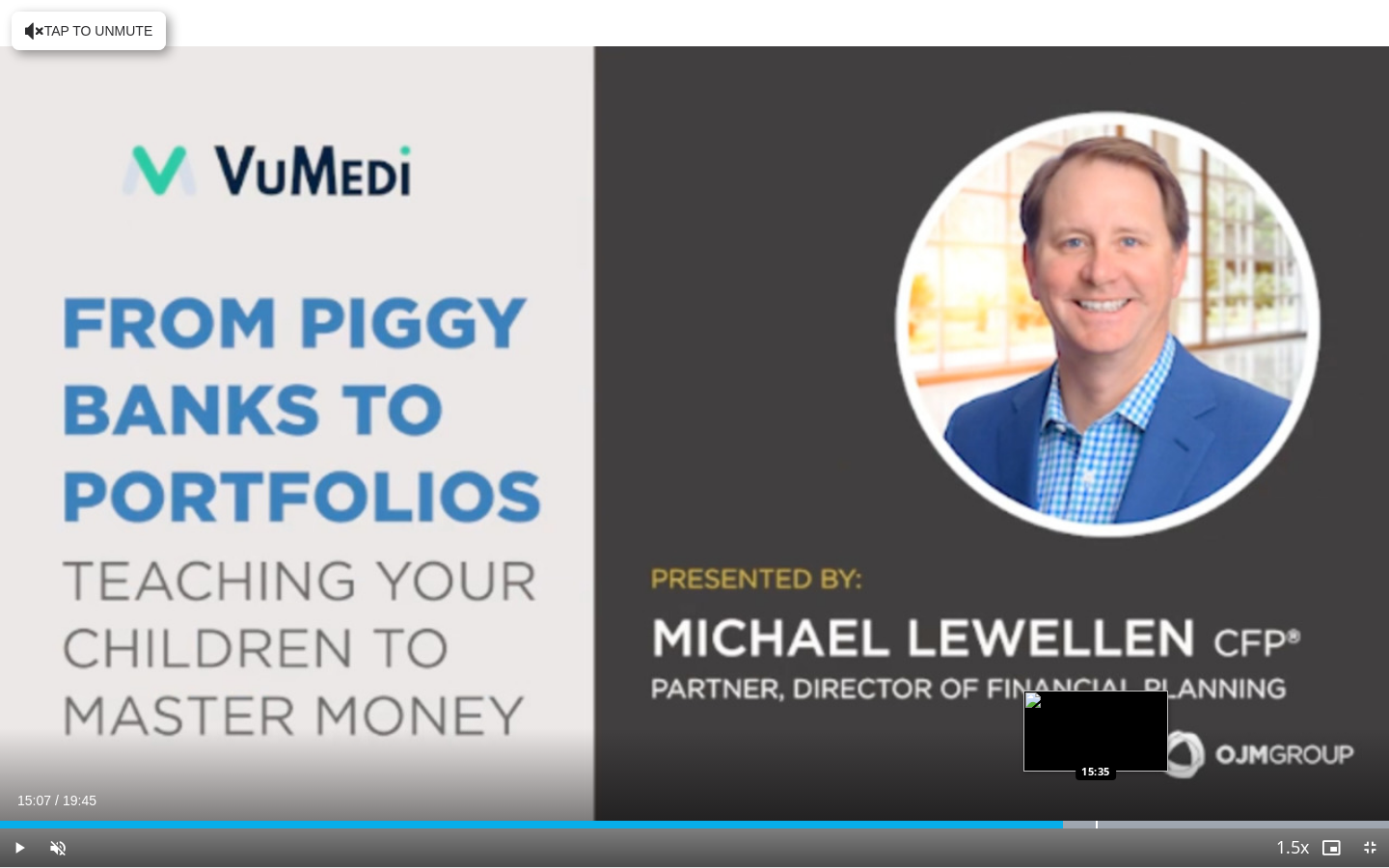 click on "Loaded :  99.99% 15:07 15:35" at bounding box center (694, 819) 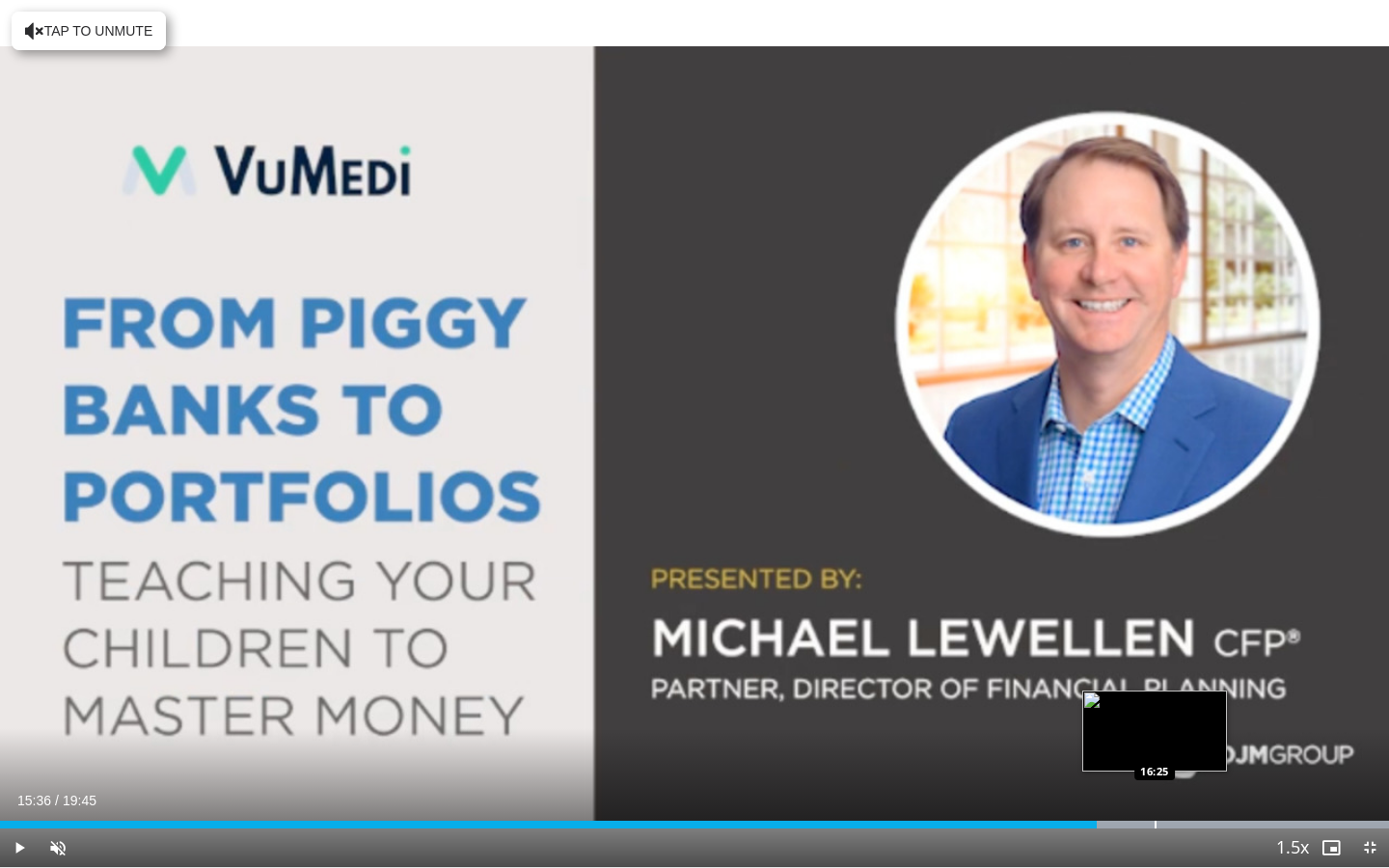 click at bounding box center (1156, 825) 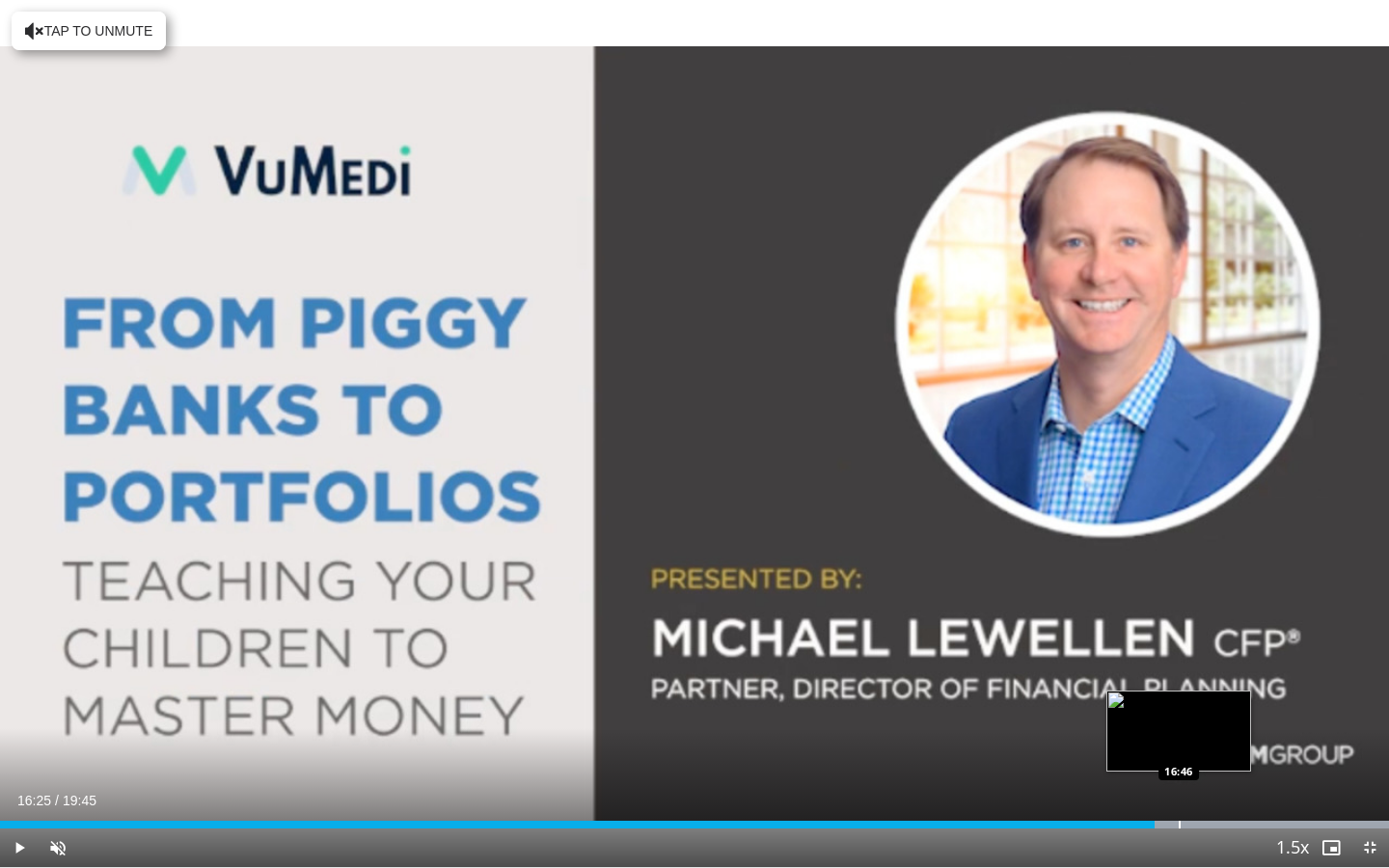 click at bounding box center (1180, 825) 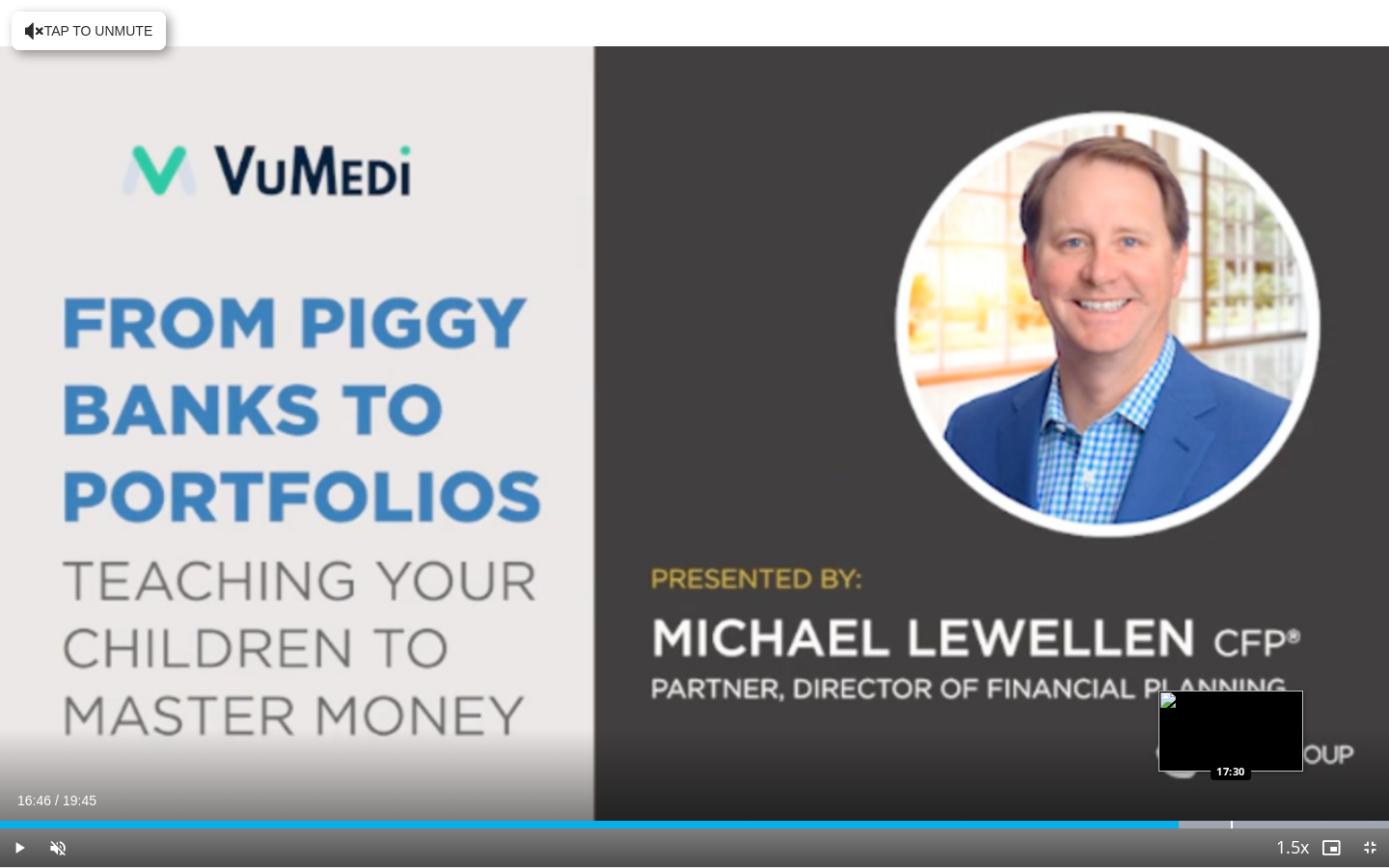 click on "Loaded :  99.99% 16:46 17:30" at bounding box center (694, 819) 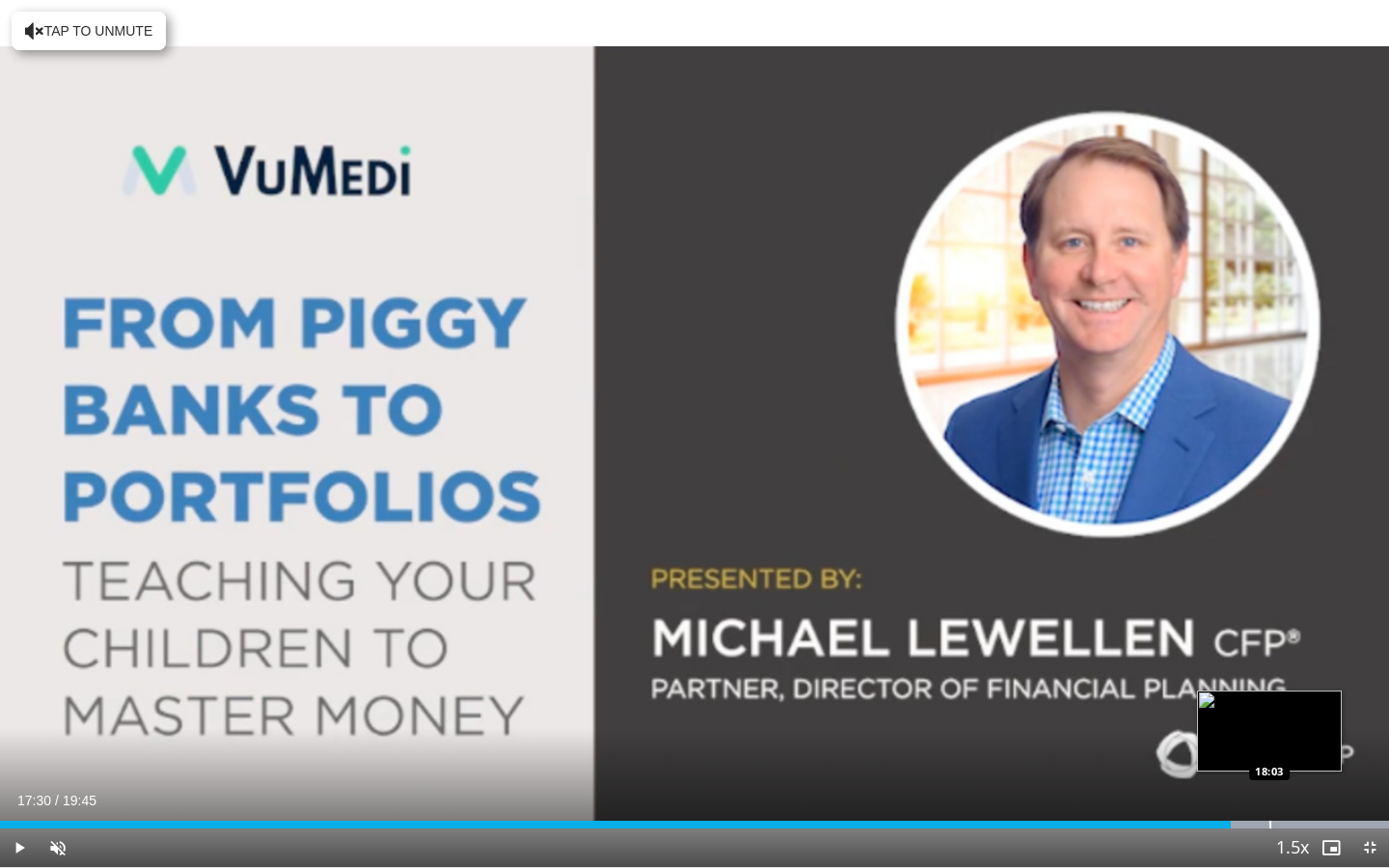 click on "Loaded :  99.99% 17:30 18:03" at bounding box center (694, 819) 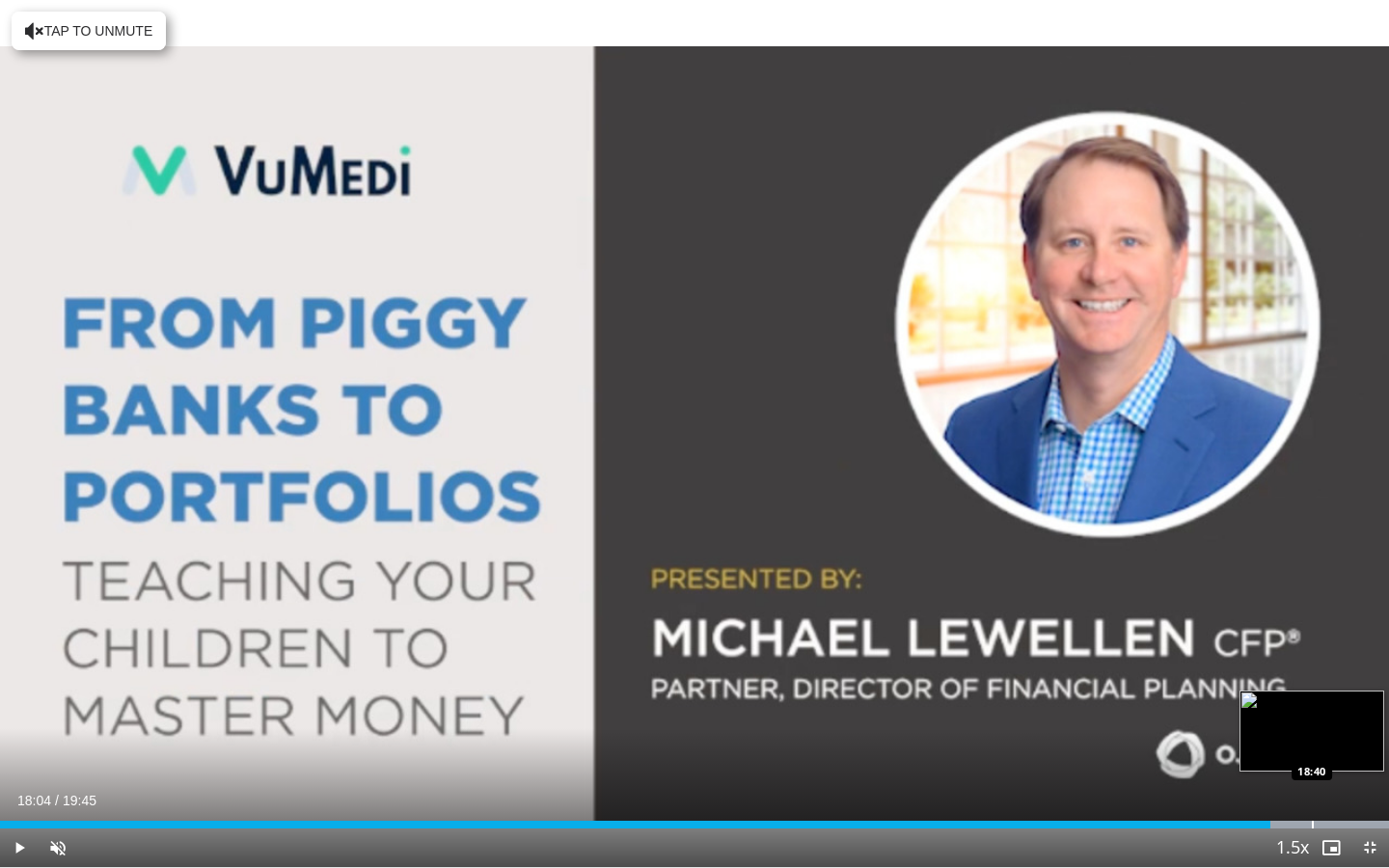 click on "Loaded :  99.99% 18:04 18:40" at bounding box center (694, 819) 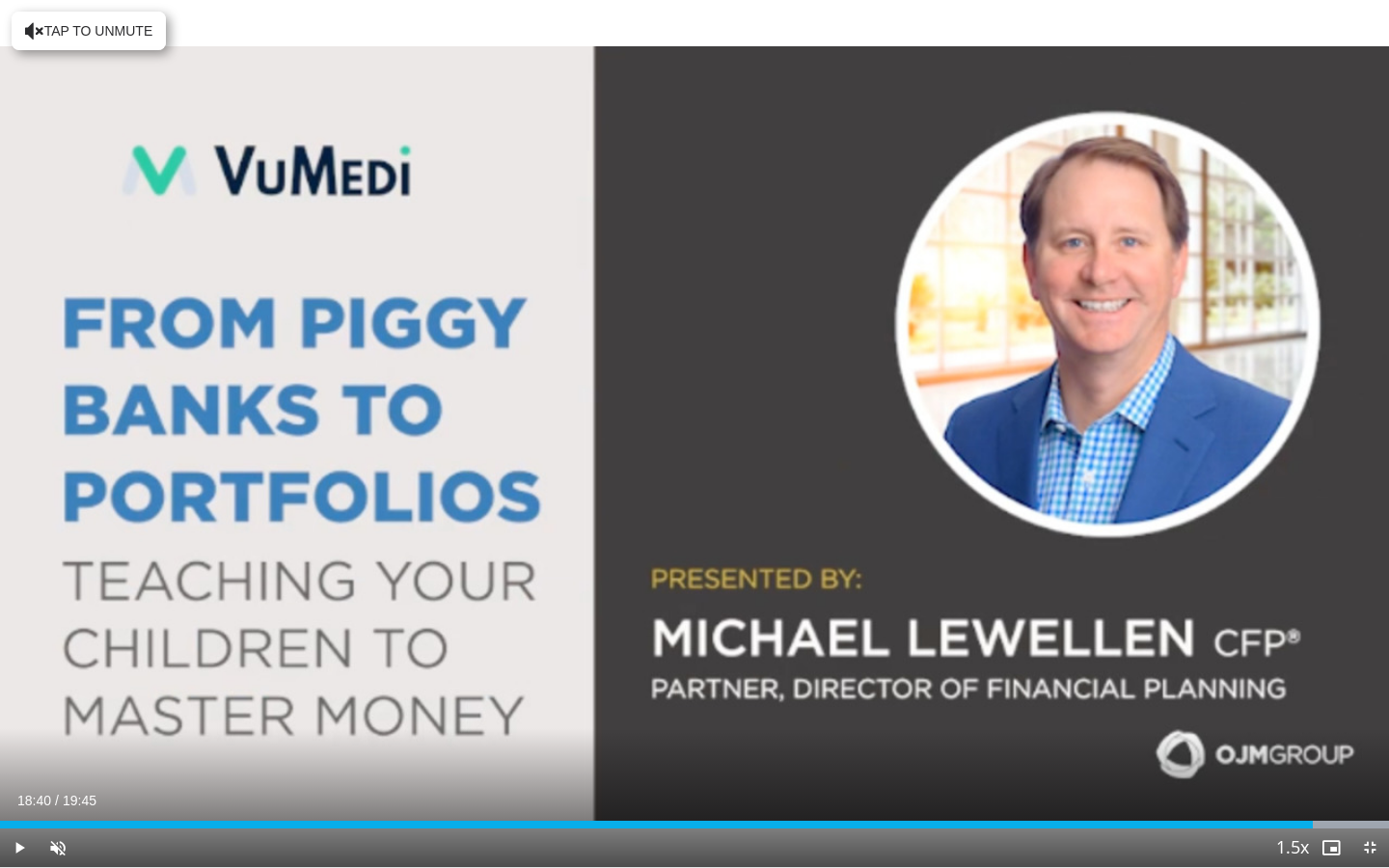 click at bounding box center (1370, 848) 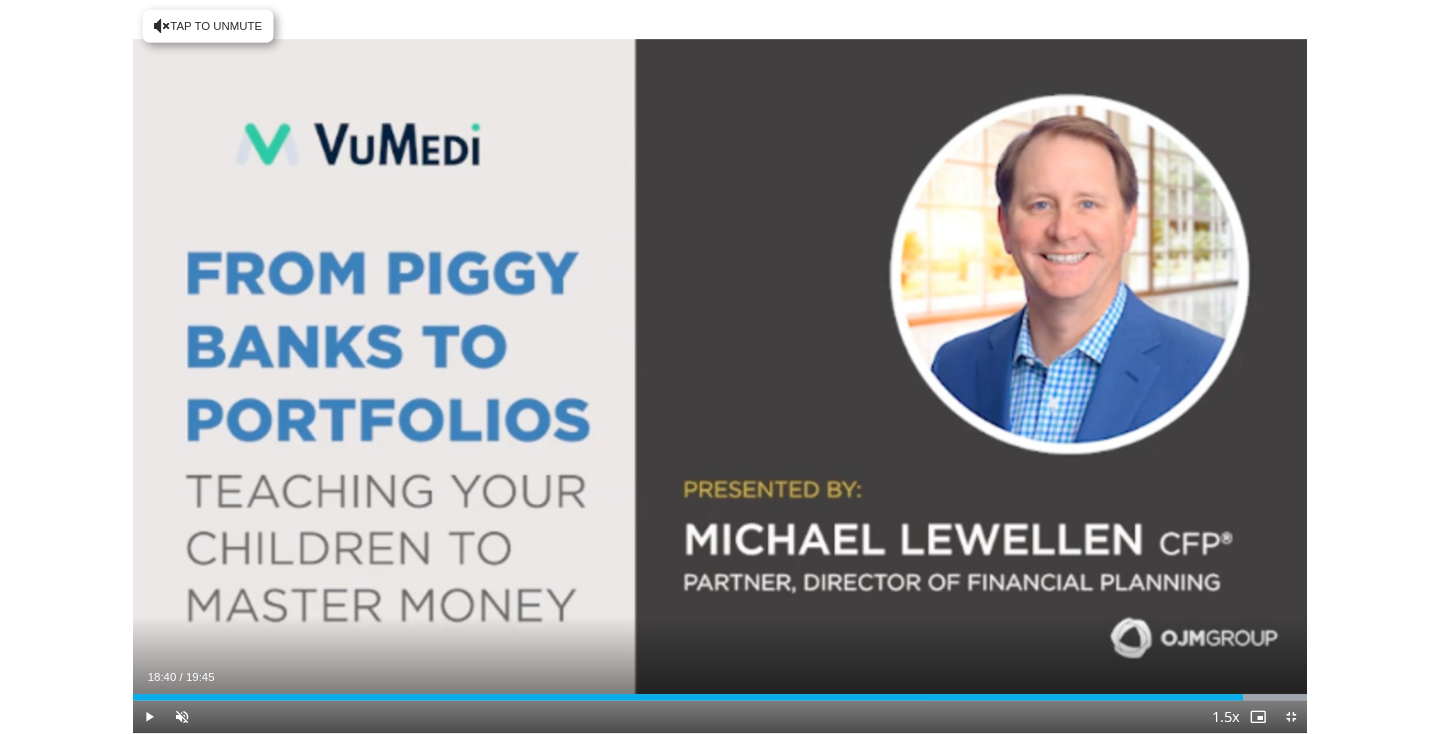 scroll, scrollTop: 247, scrollLeft: 0, axis: vertical 